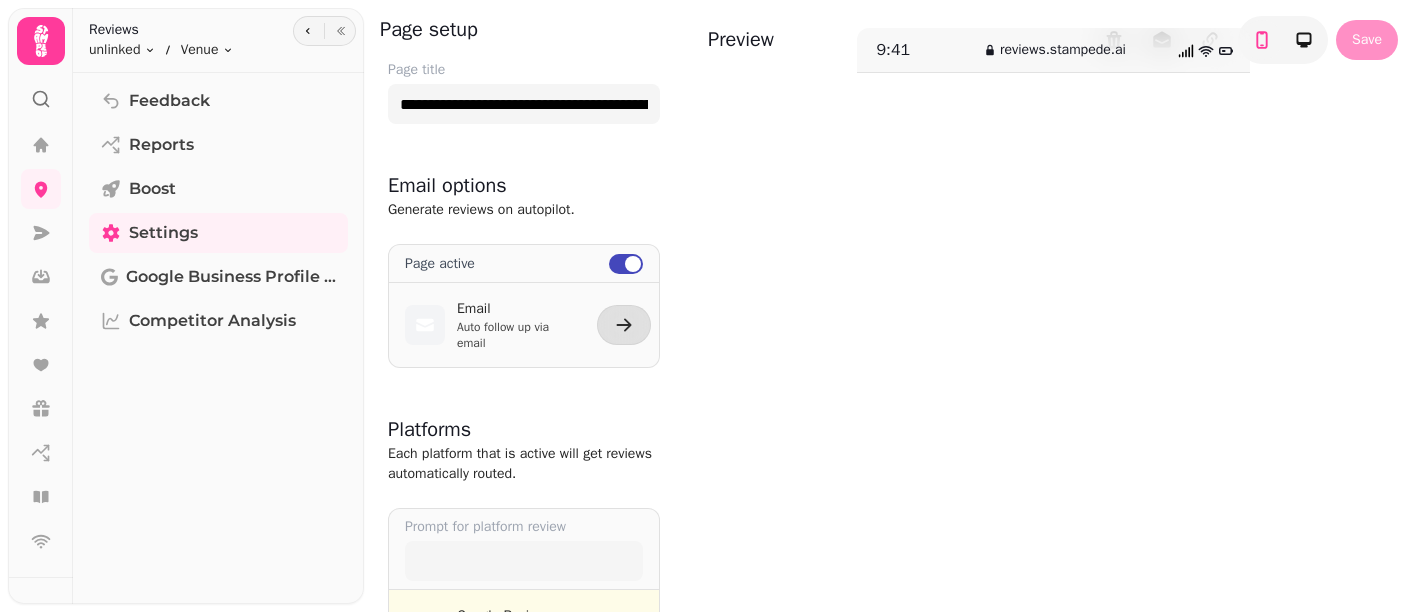 scroll, scrollTop: 0, scrollLeft: 0, axis: both 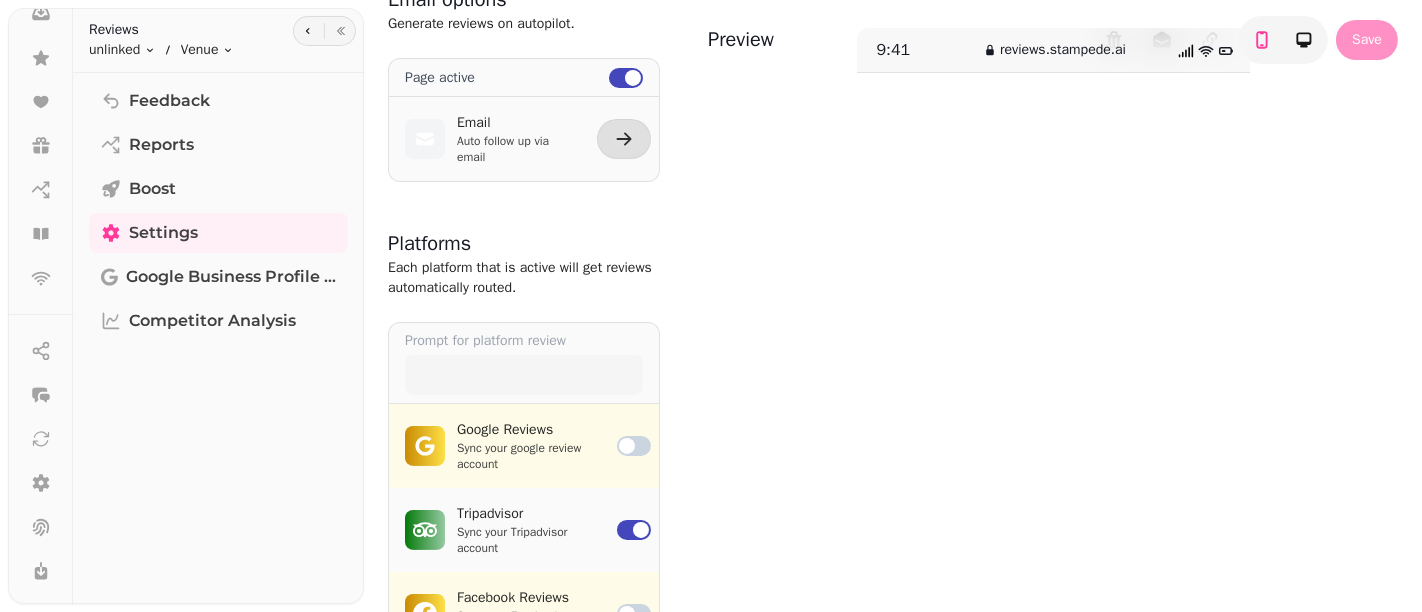 click on "Tripadvisor" at bounding box center (525, 514) 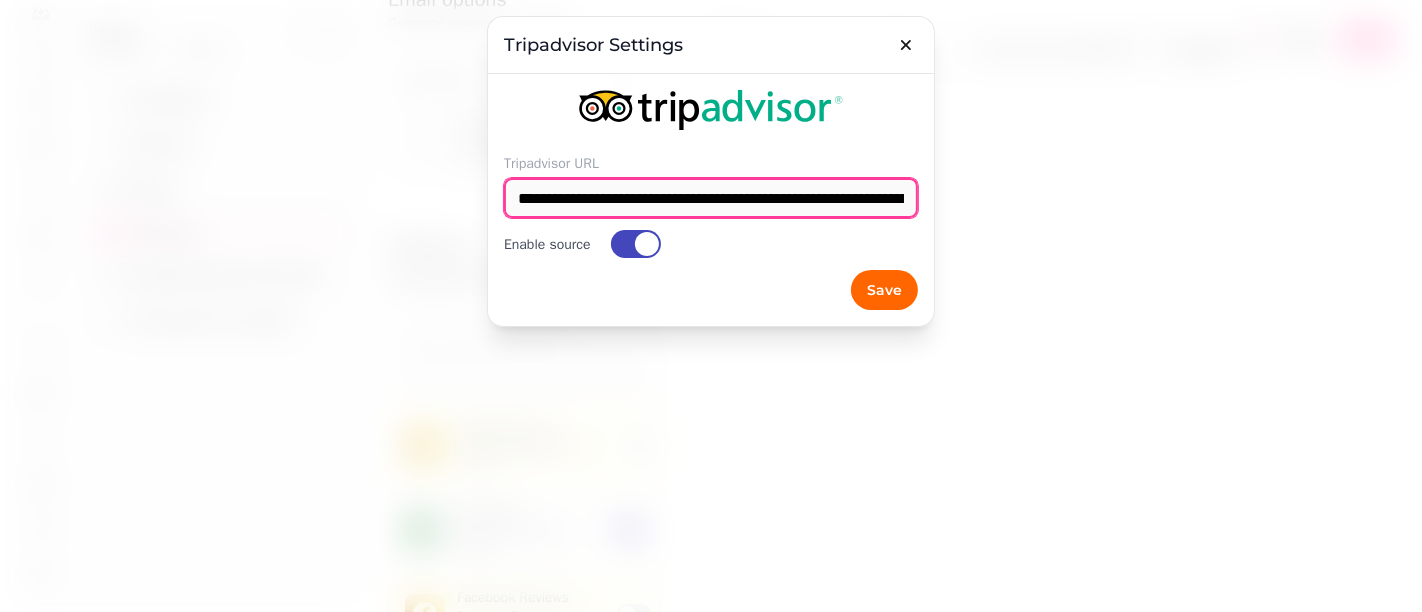 click on "**********" at bounding box center (711, 198) 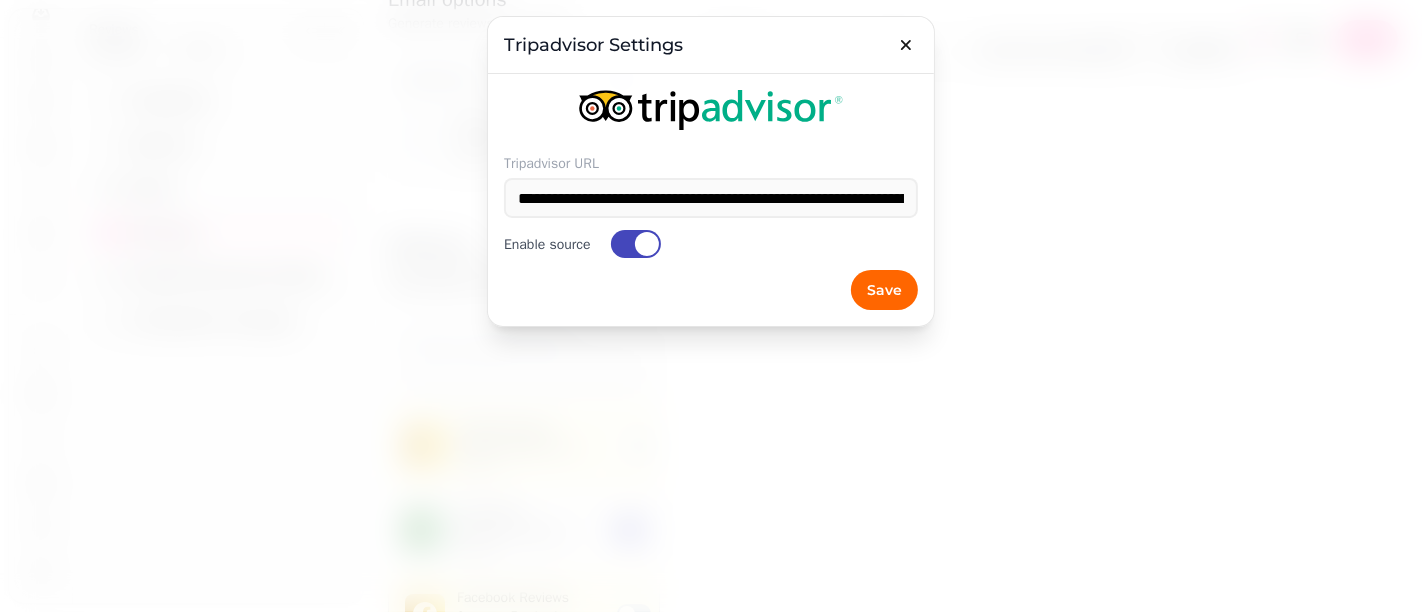 click on "Save" at bounding box center (711, 290) 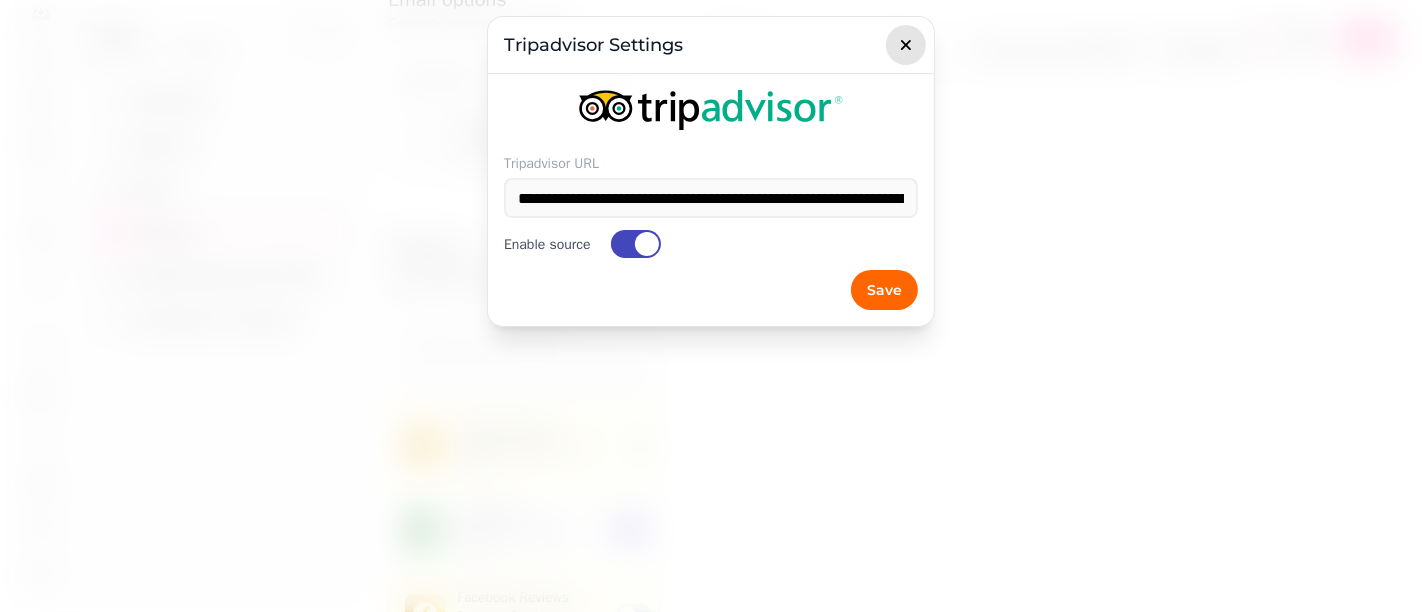 click at bounding box center (906, 45) 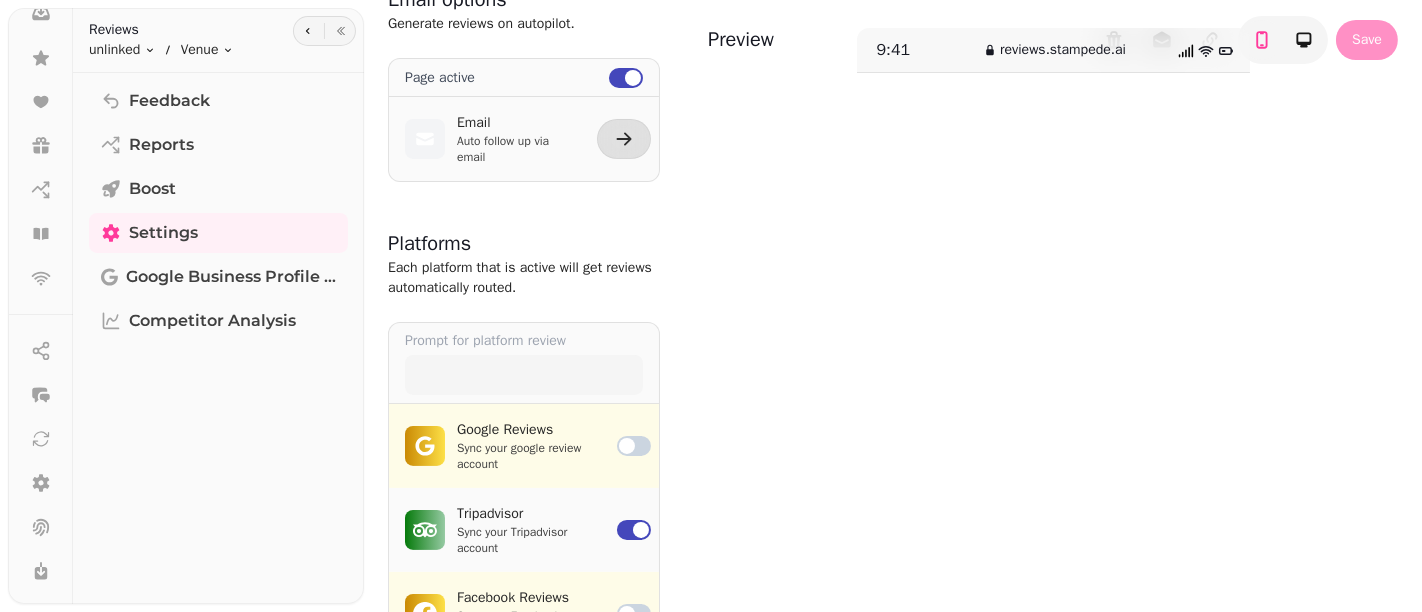 scroll, scrollTop: 0, scrollLeft: 0, axis: both 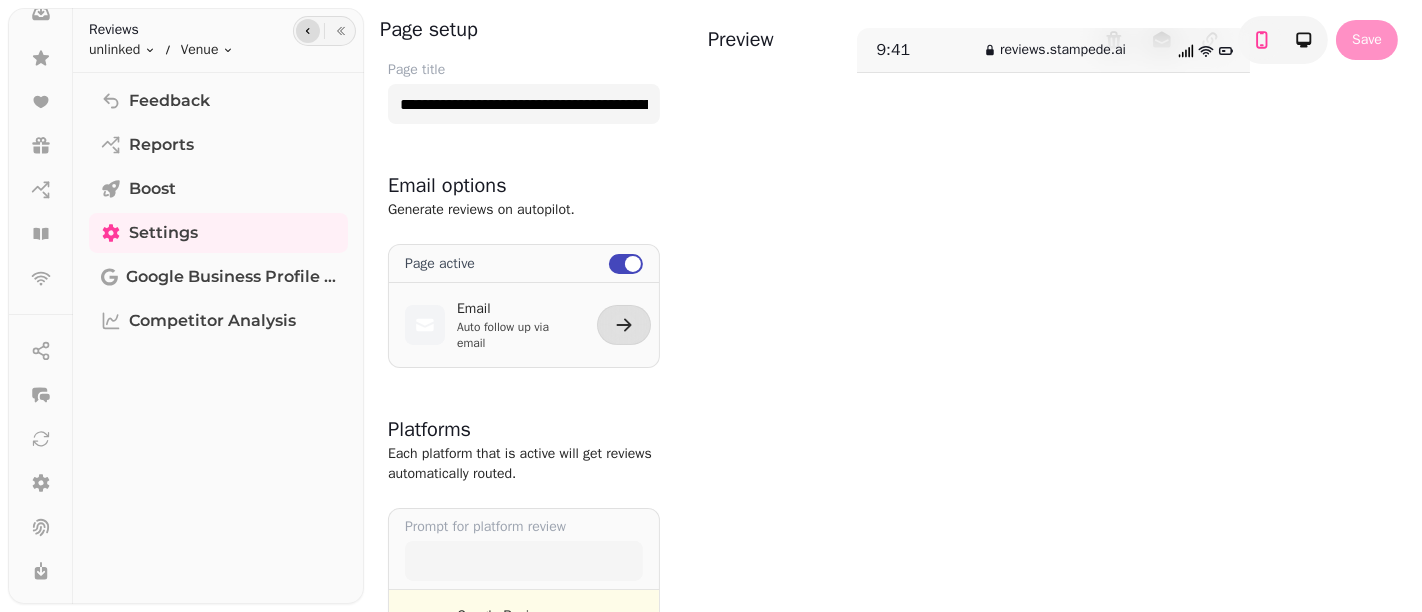 click at bounding box center [308, 31] 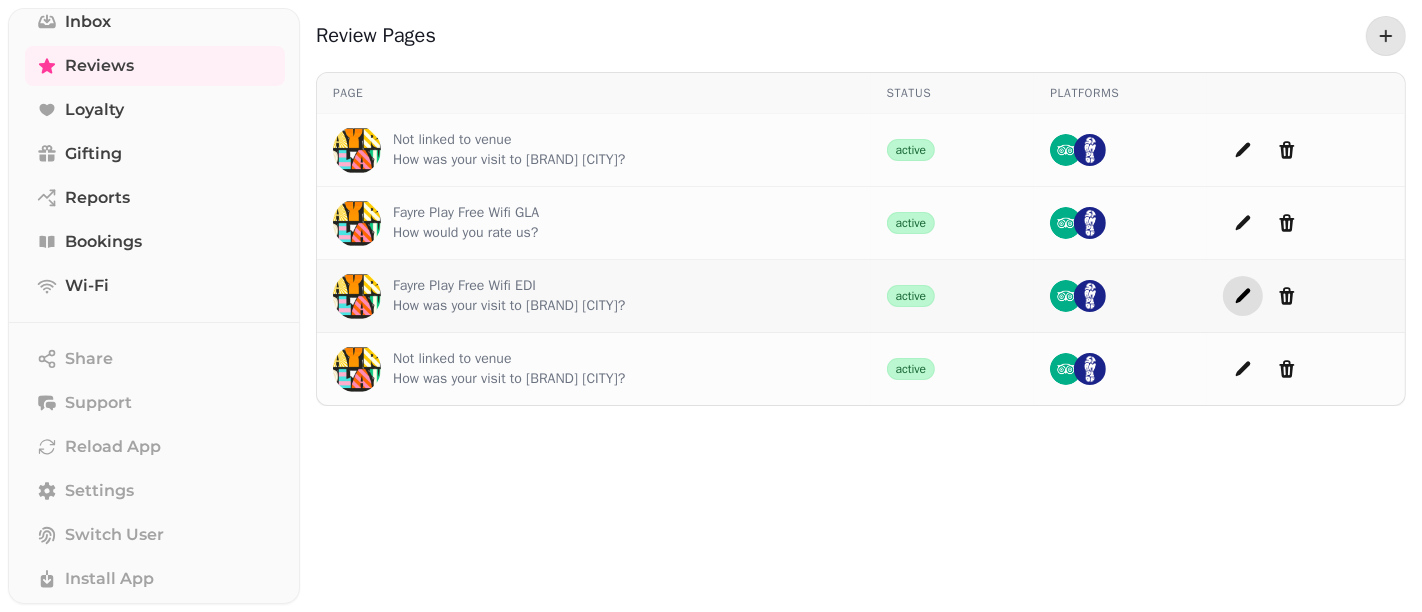 click 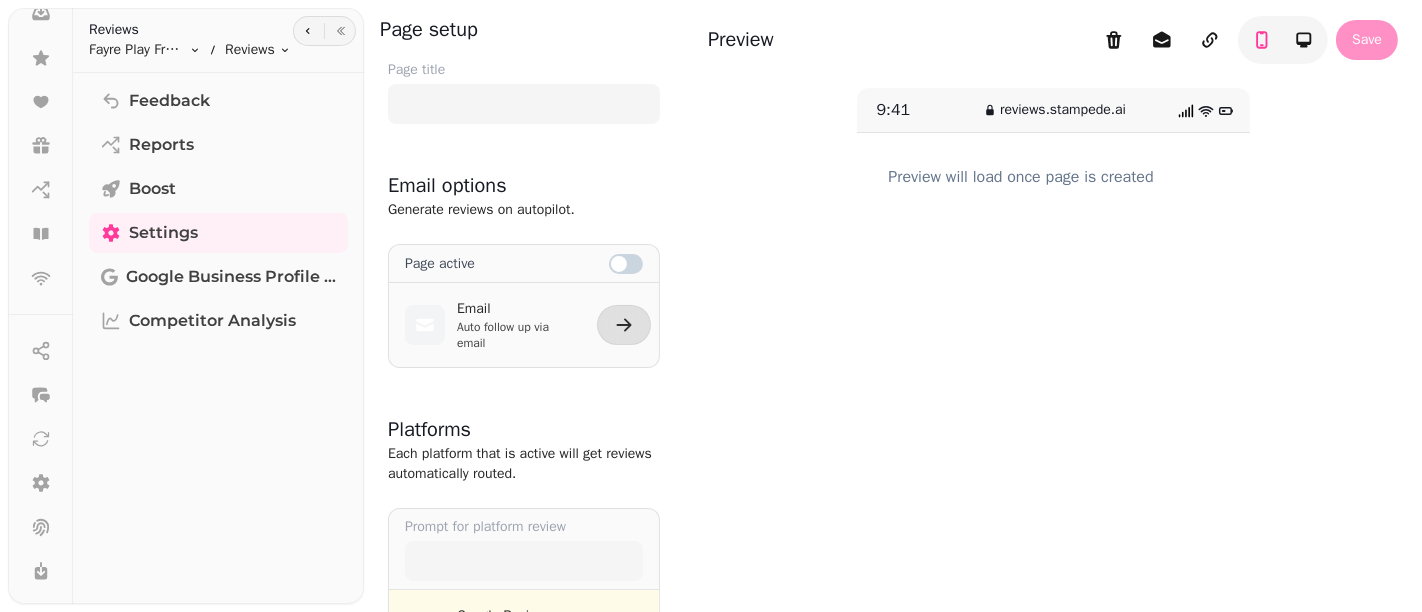 type on "**********" 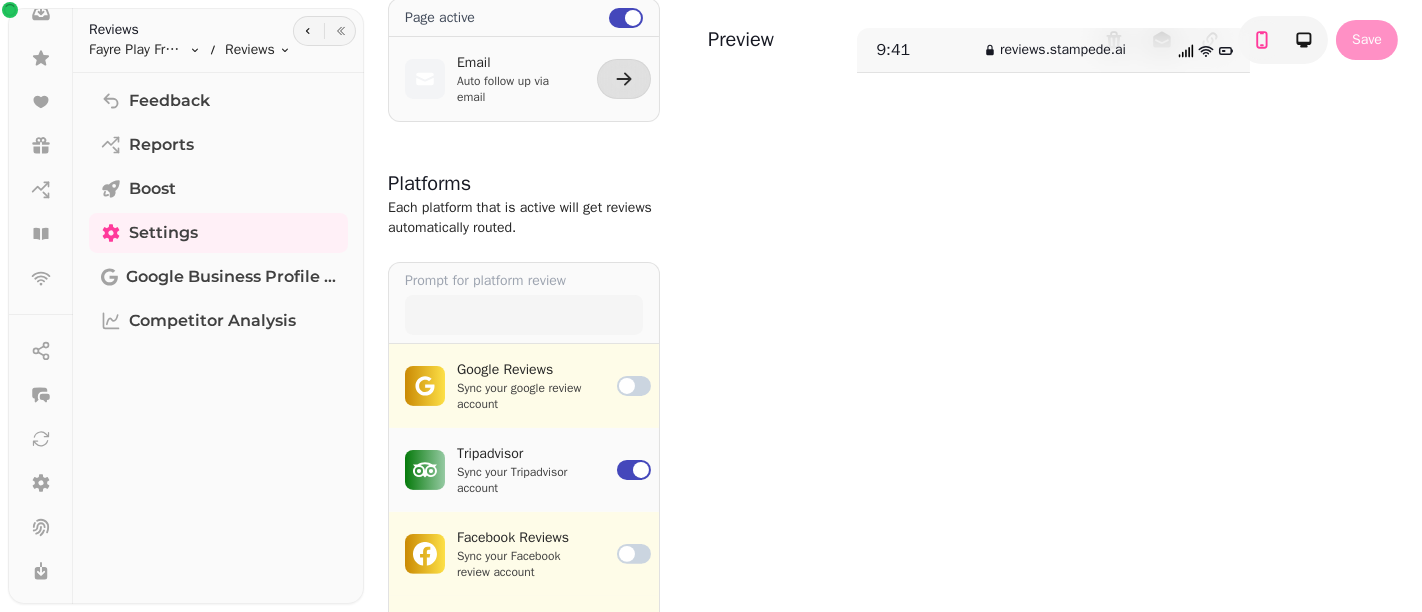 scroll, scrollTop: 248, scrollLeft: 0, axis: vertical 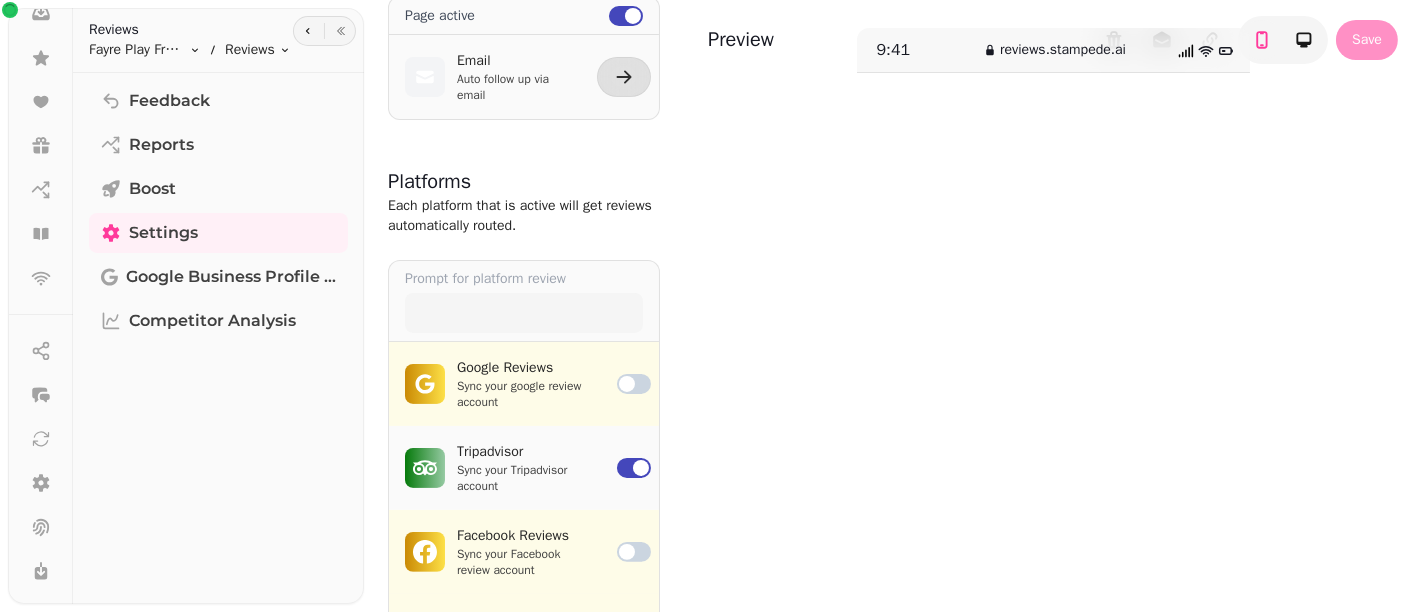click on "Sync your Tripadvisor account" at bounding box center (525, 478) 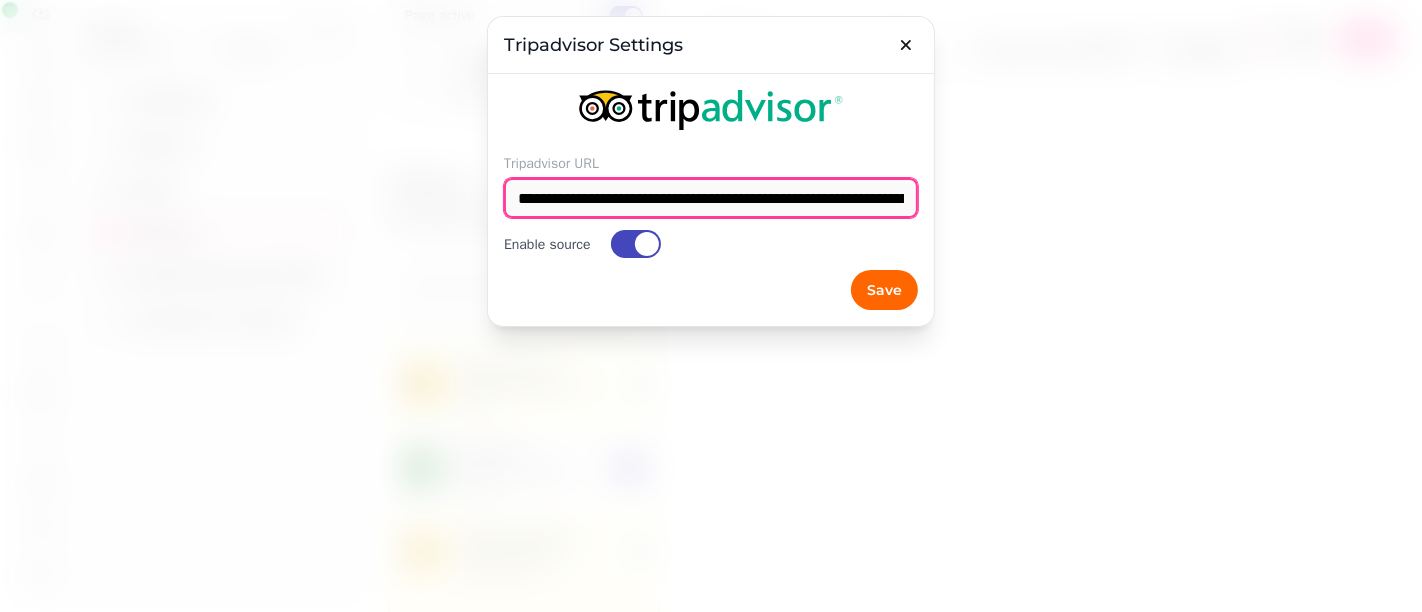 click on "**********" at bounding box center (711, 198) 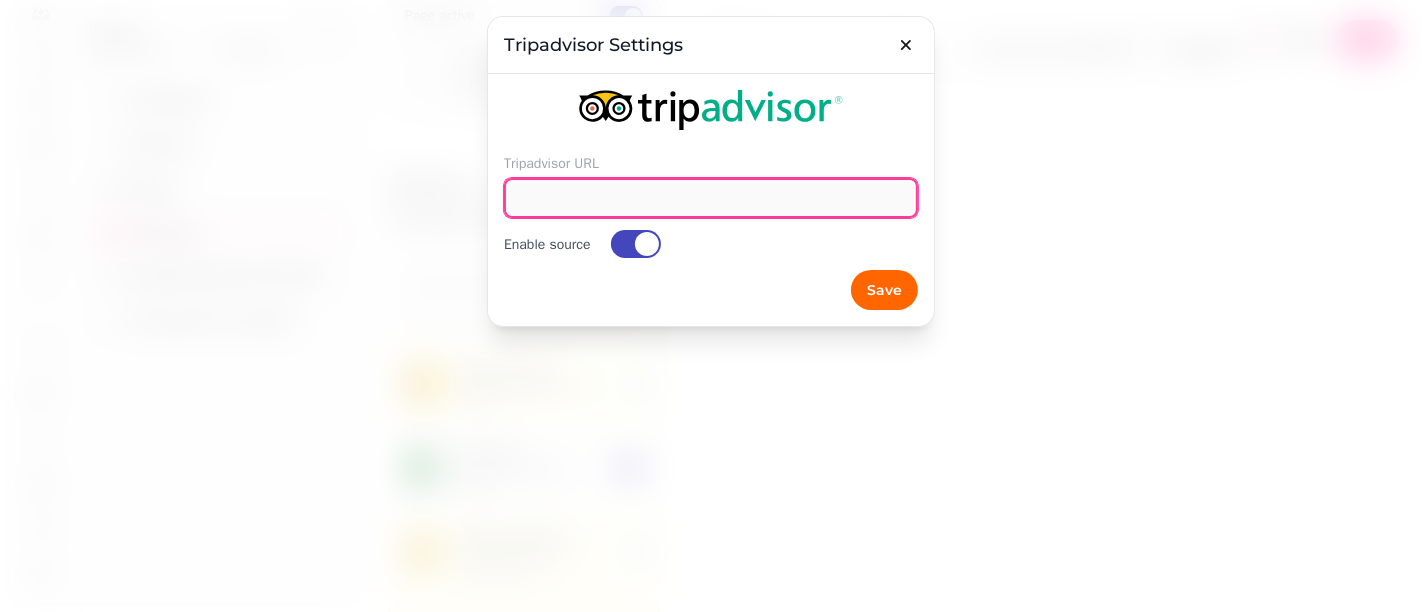 paste on "**********" 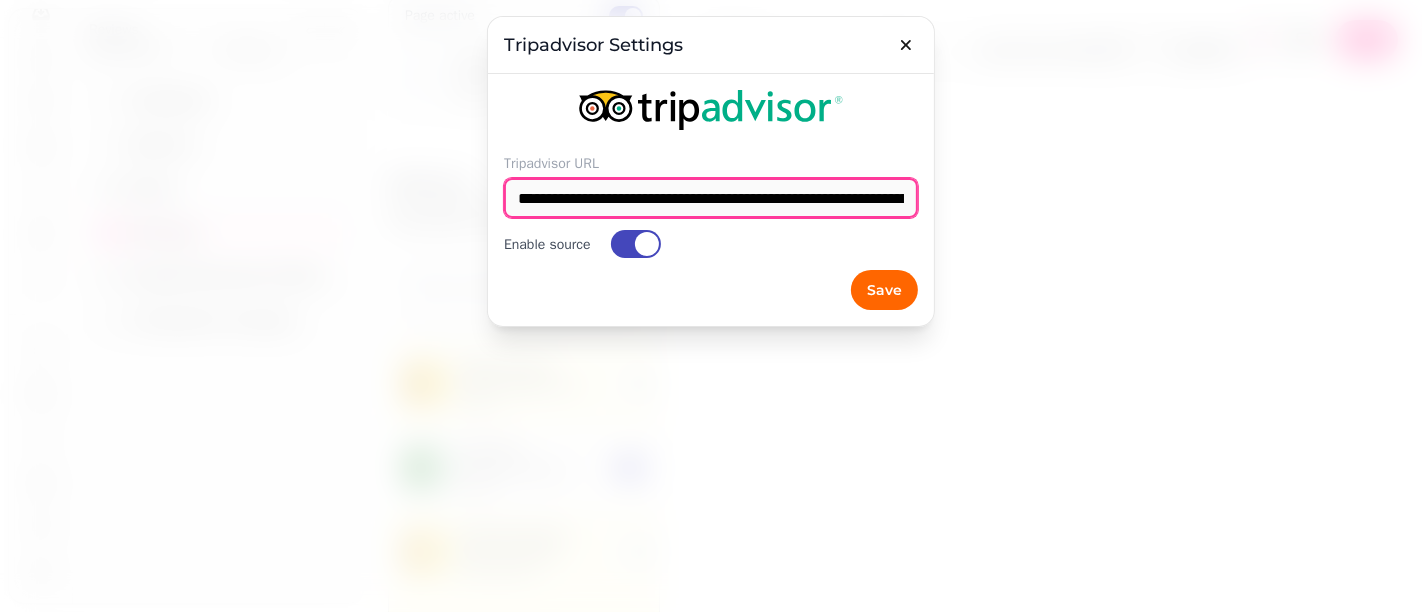 scroll, scrollTop: 0, scrollLeft: 338, axis: horizontal 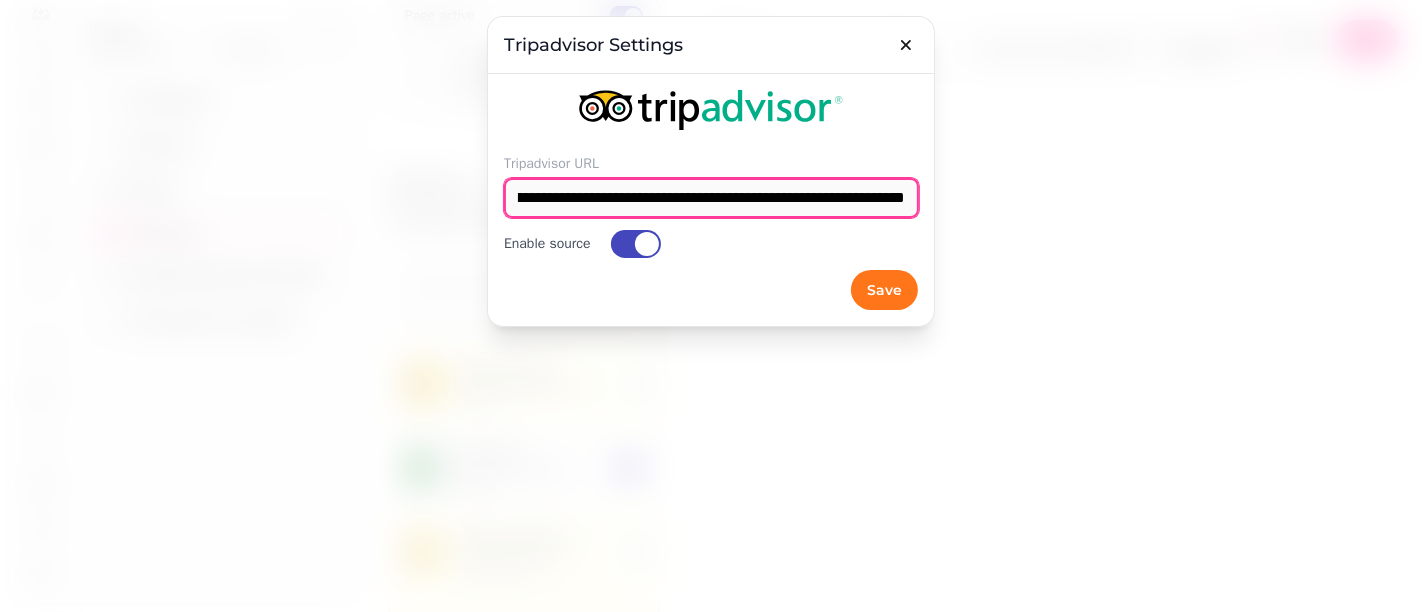 type on "**********" 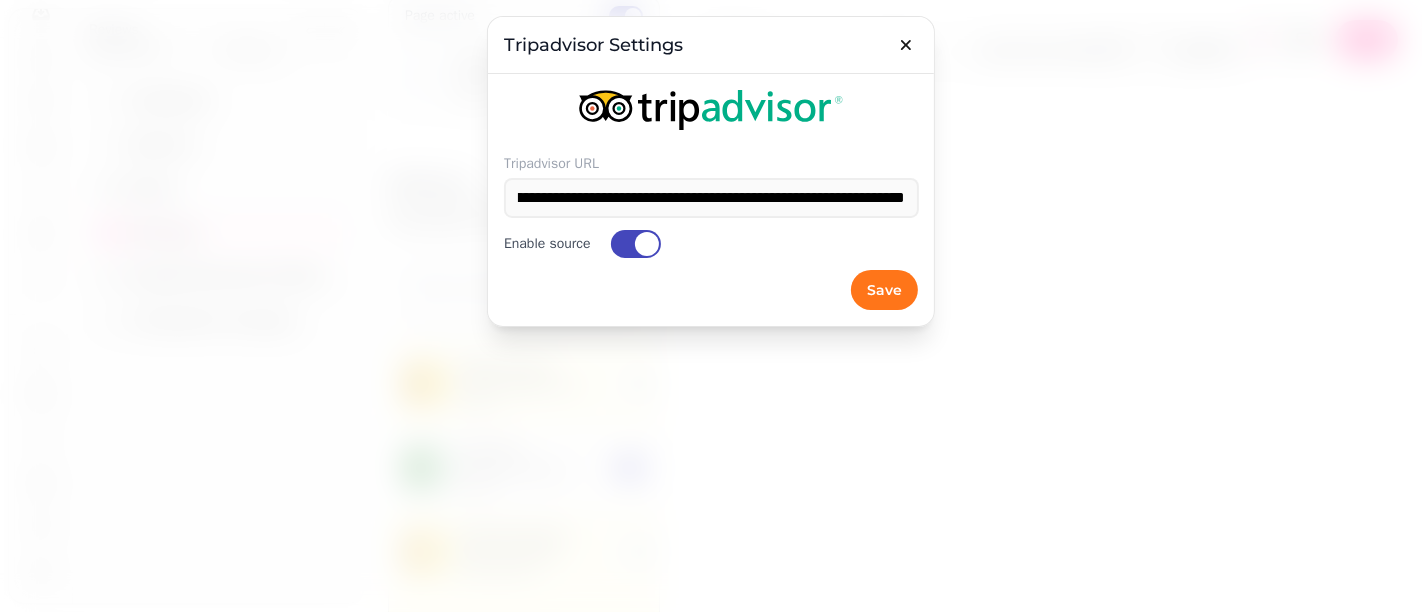 click on "Save" at bounding box center [884, 290] 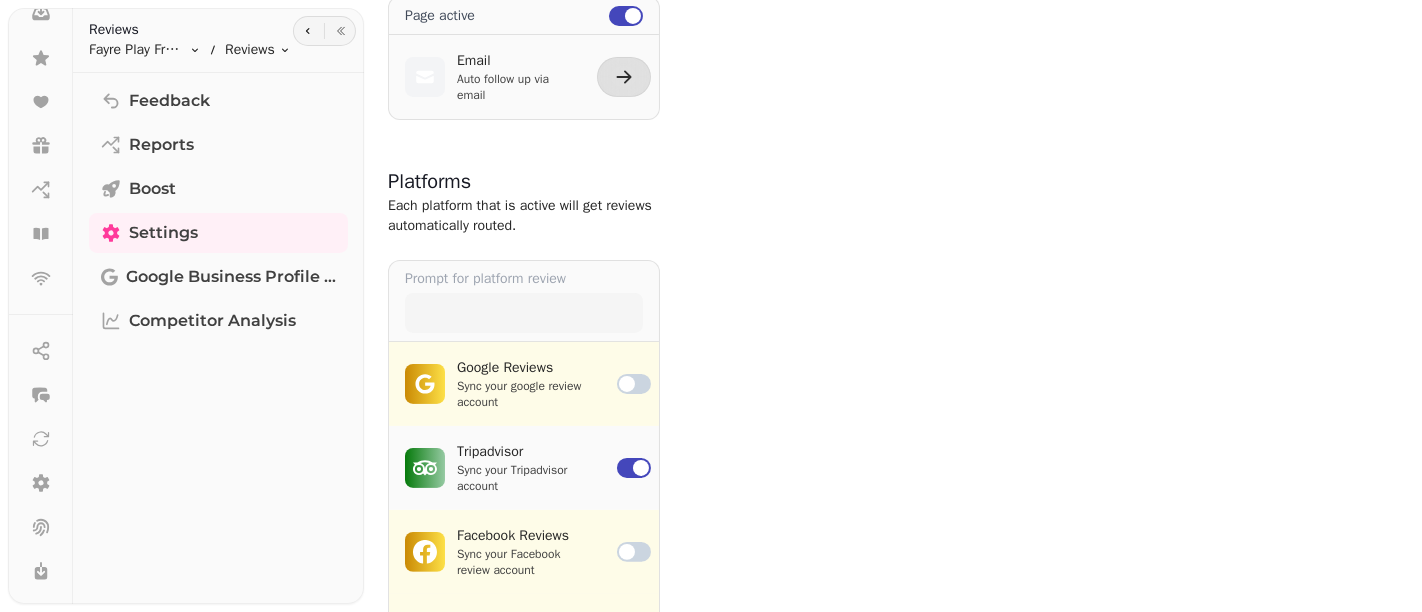scroll, scrollTop: 0, scrollLeft: 0, axis: both 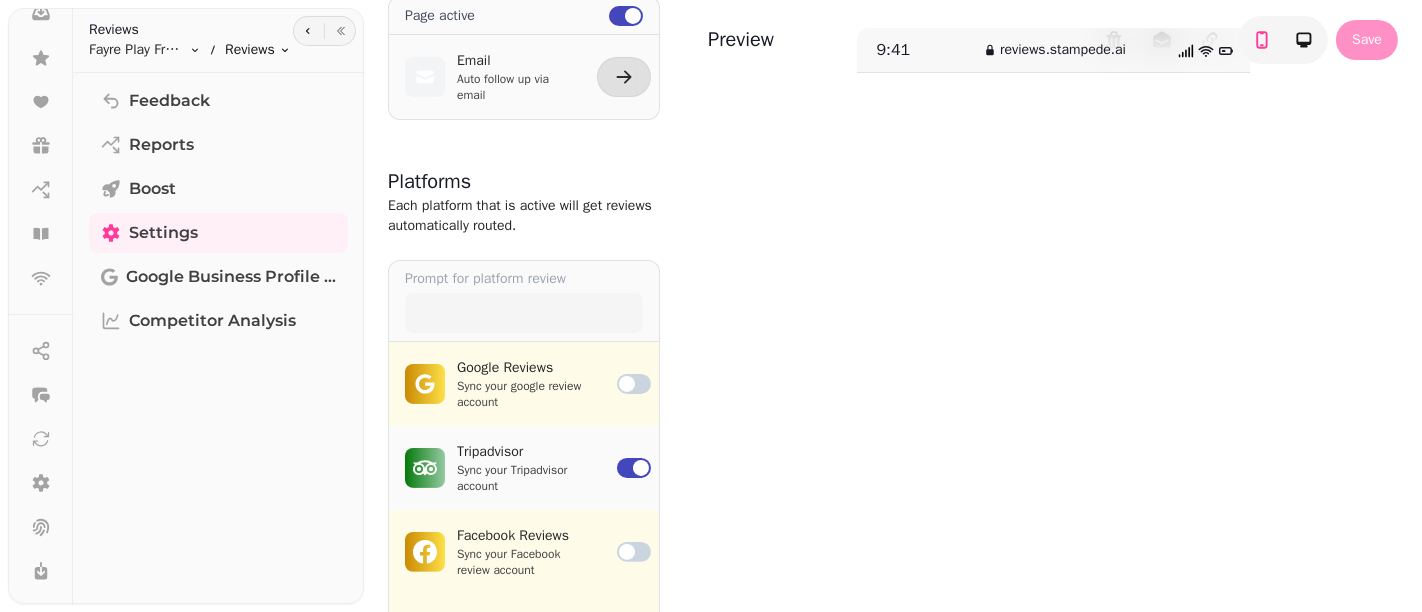 click on "**********" at bounding box center [711, 306] 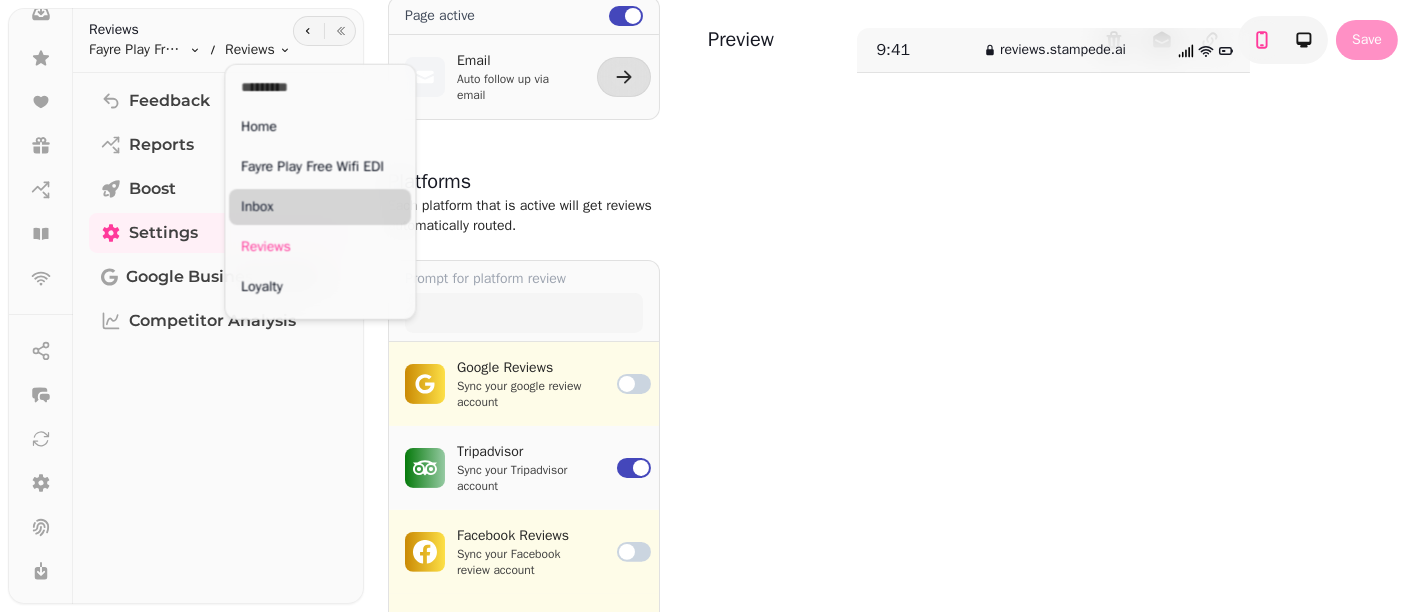 scroll, scrollTop: 148, scrollLeft: 0, axis: vertical 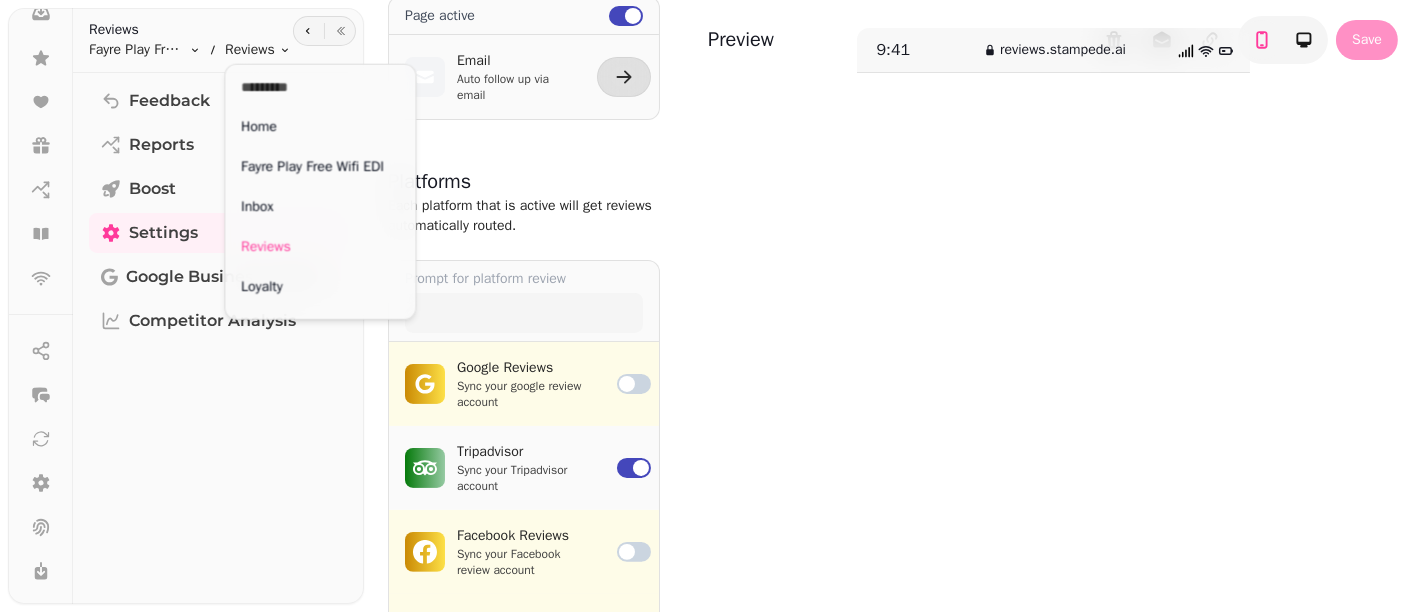 click on "**********" at bounding box center [711, 306] 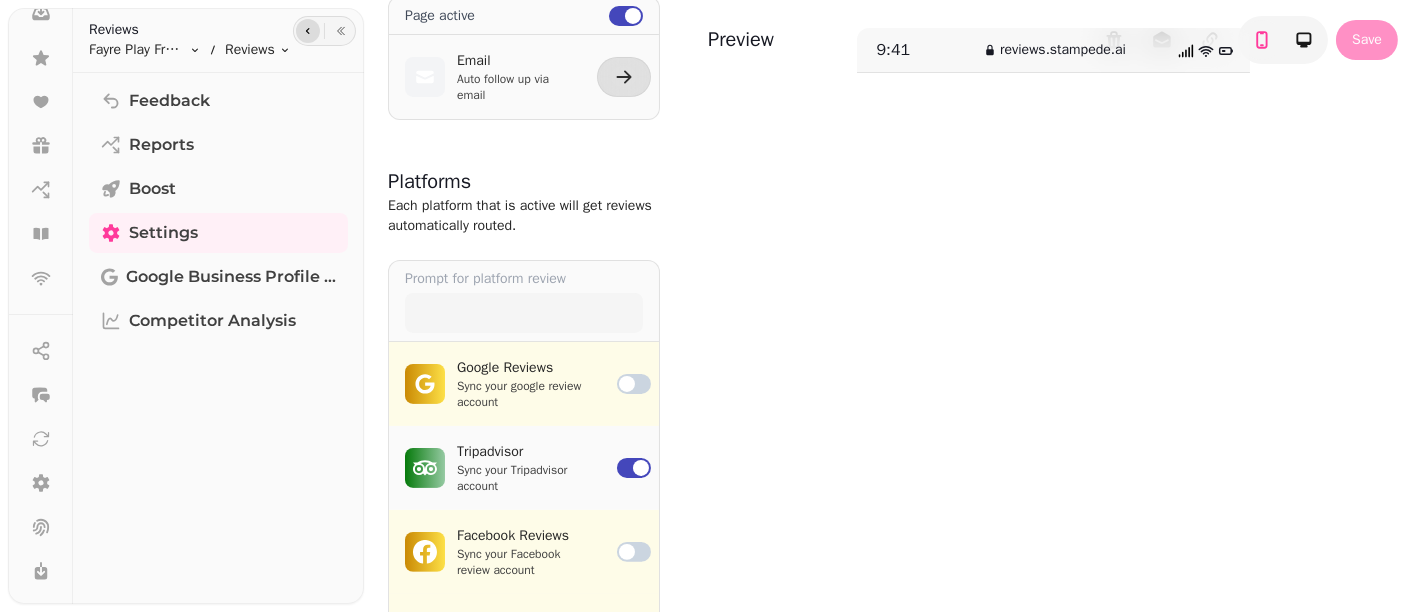 click at bounding box center (308, 31) 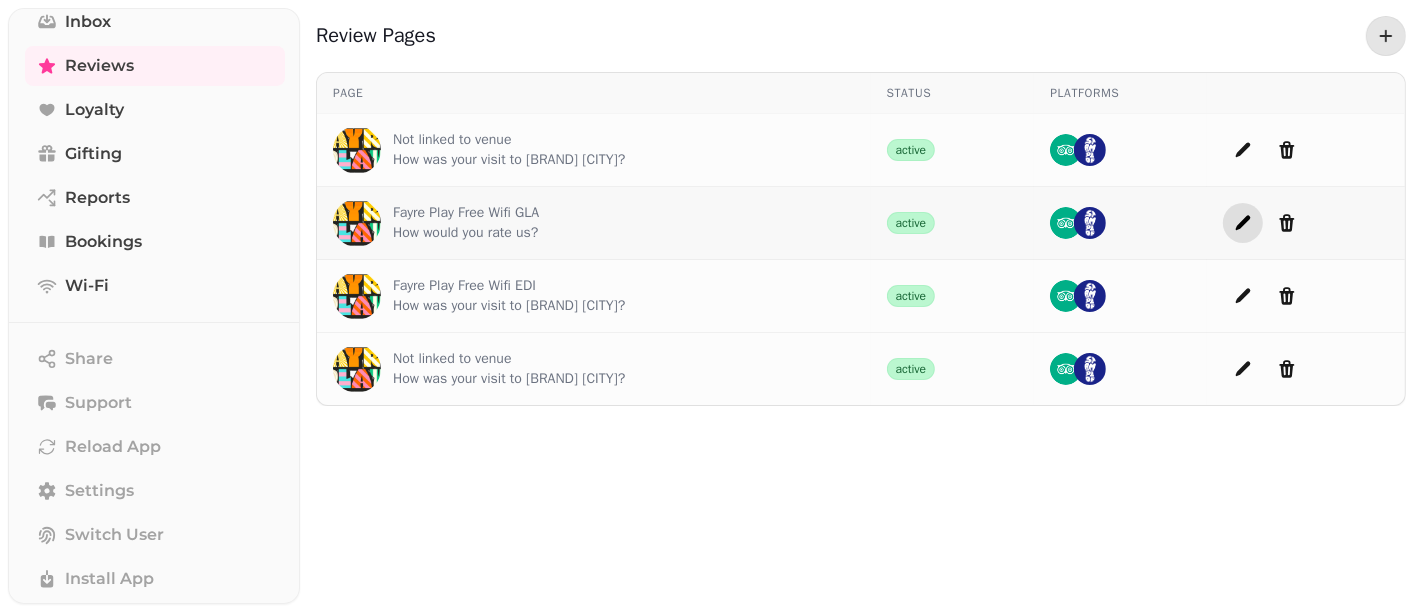 click 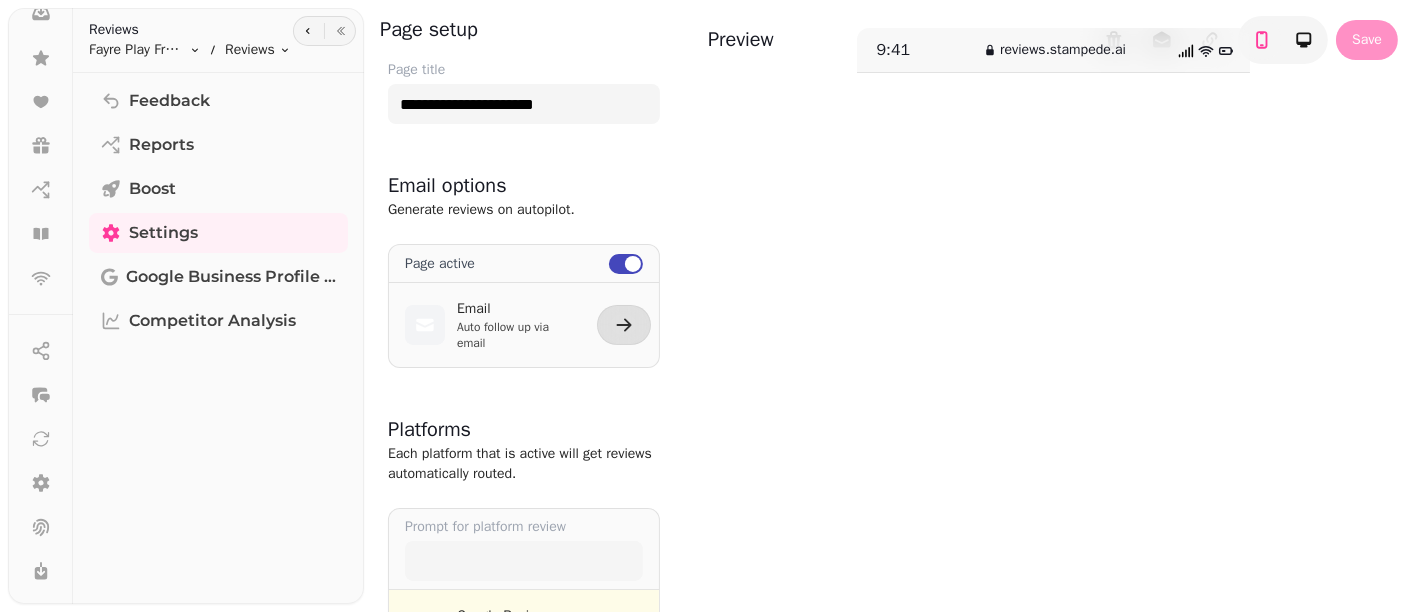scroll, scrollTop: 344, scrollLeft: 0, axis: vertical 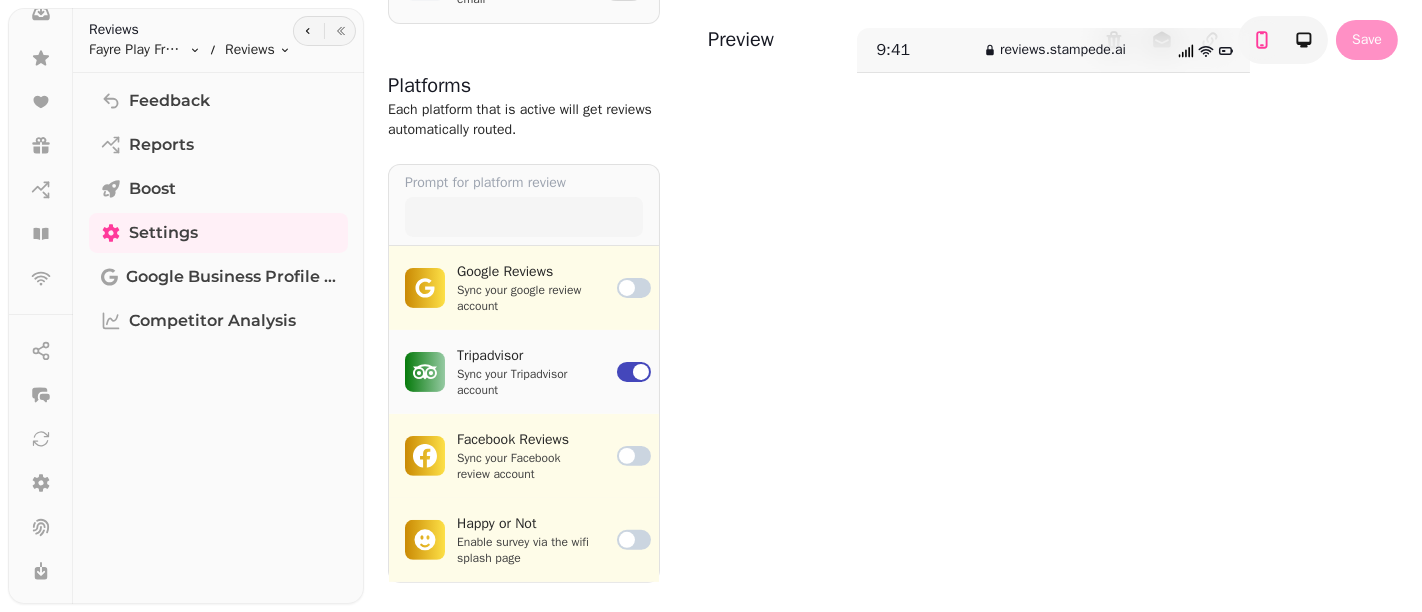 click on "Tripadvisor" at bounding box center (525, 356) 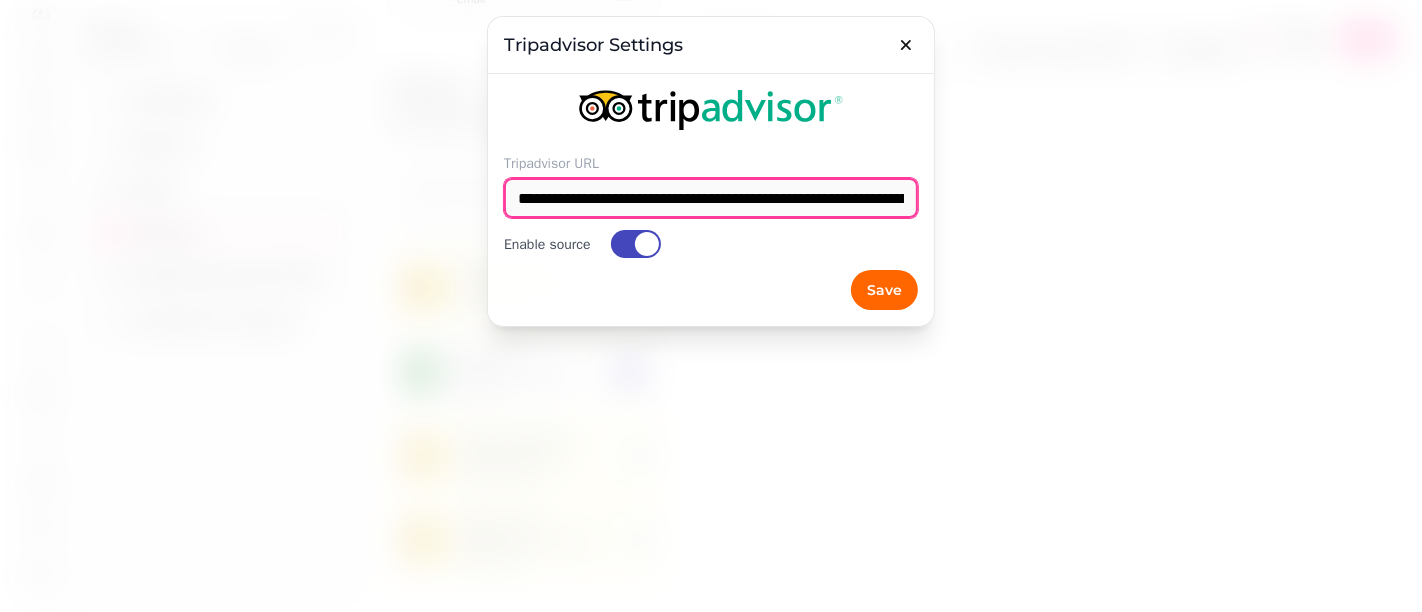 click on "**********" at bounding box center (711, 198) 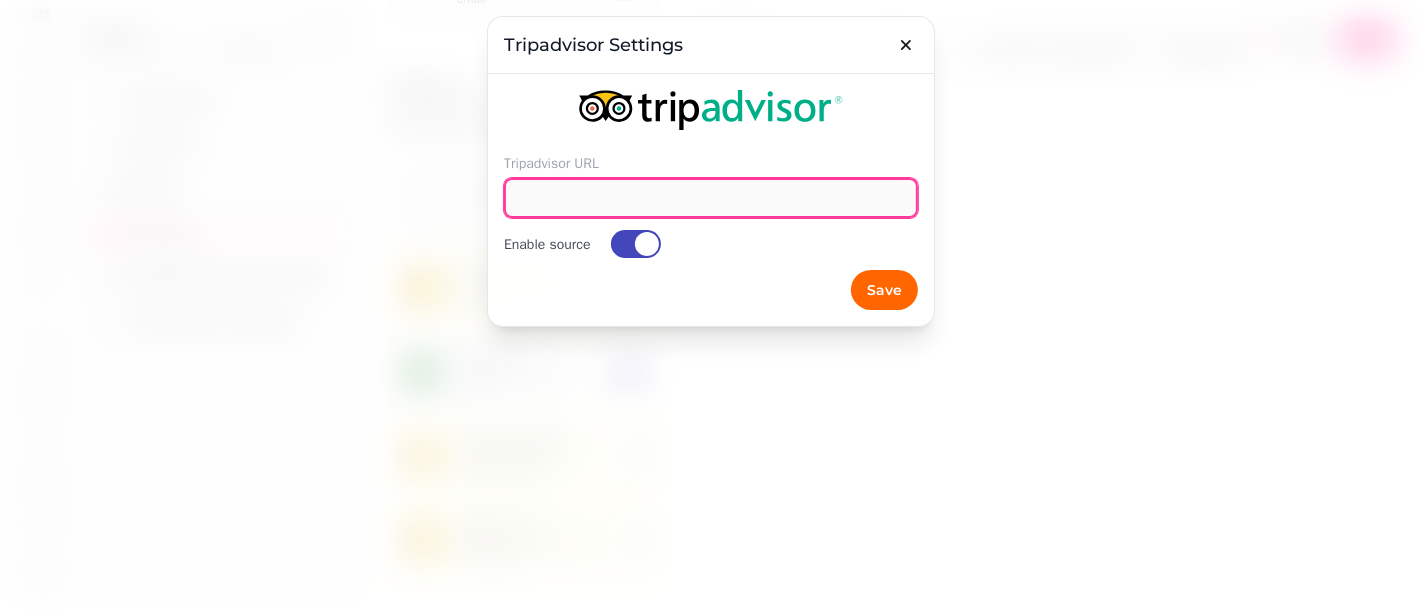 paste on "**********" 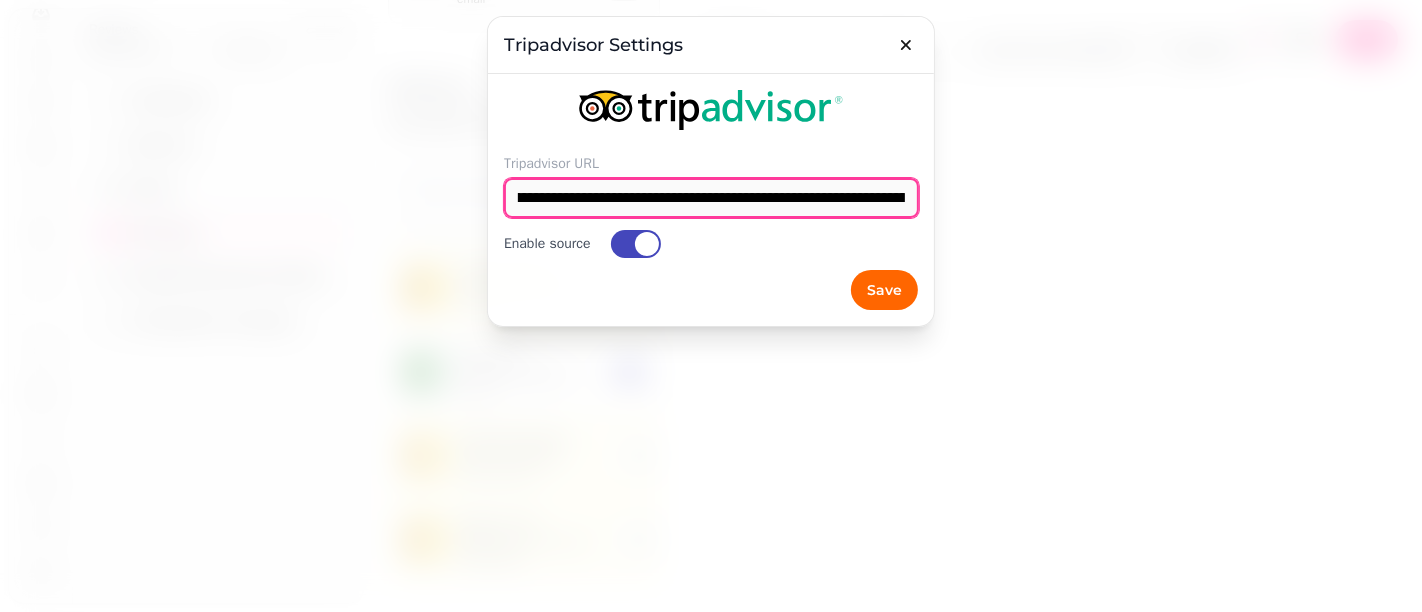 scroll, scrollTop: 0, scrollLeft: 332, axis: horizontal 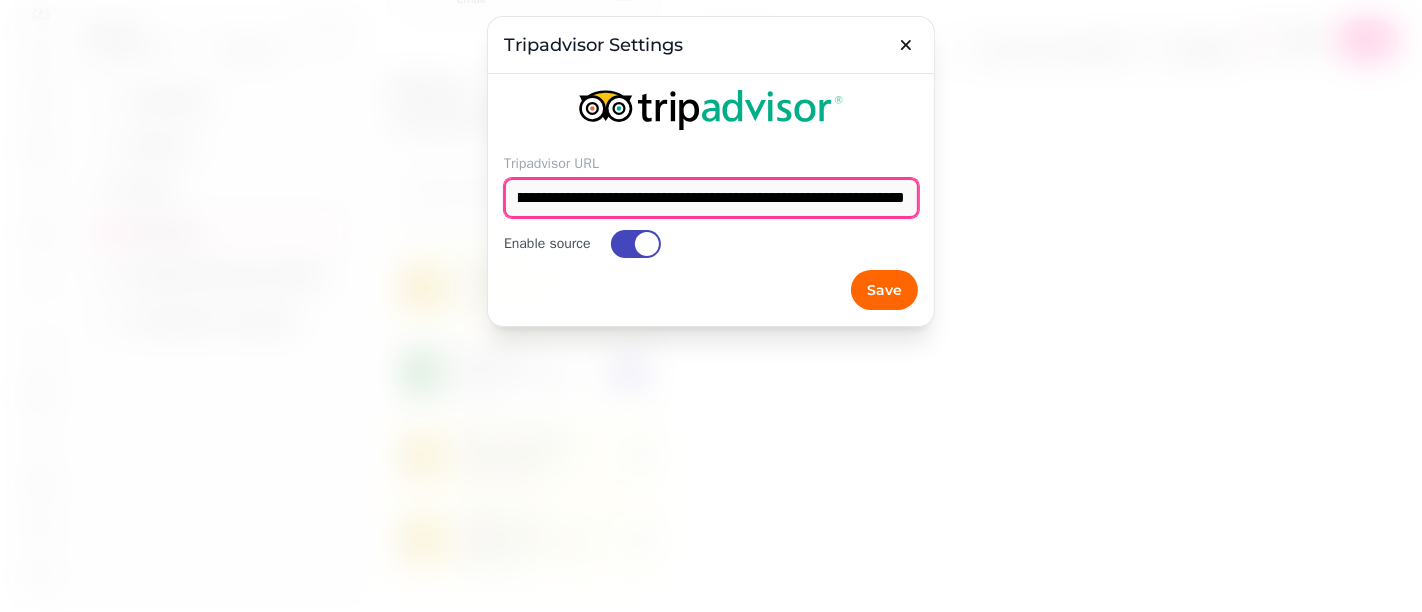click on "**********" at bounding box center (711, 198) 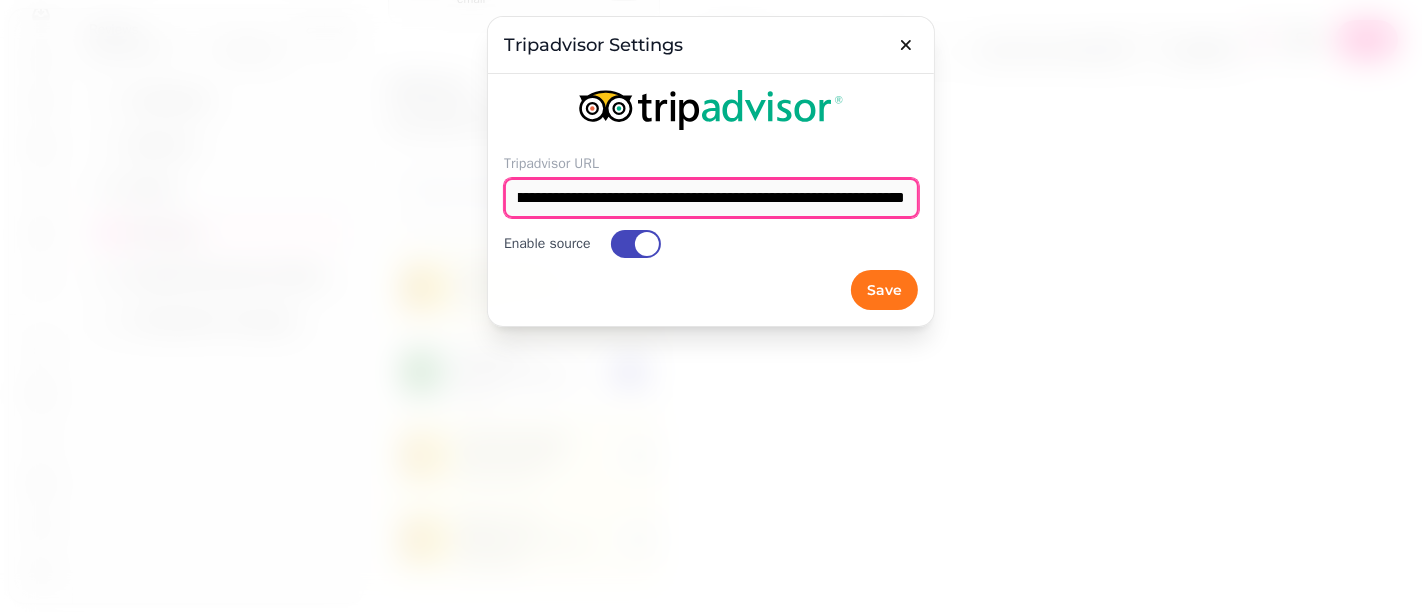 type on "**********" 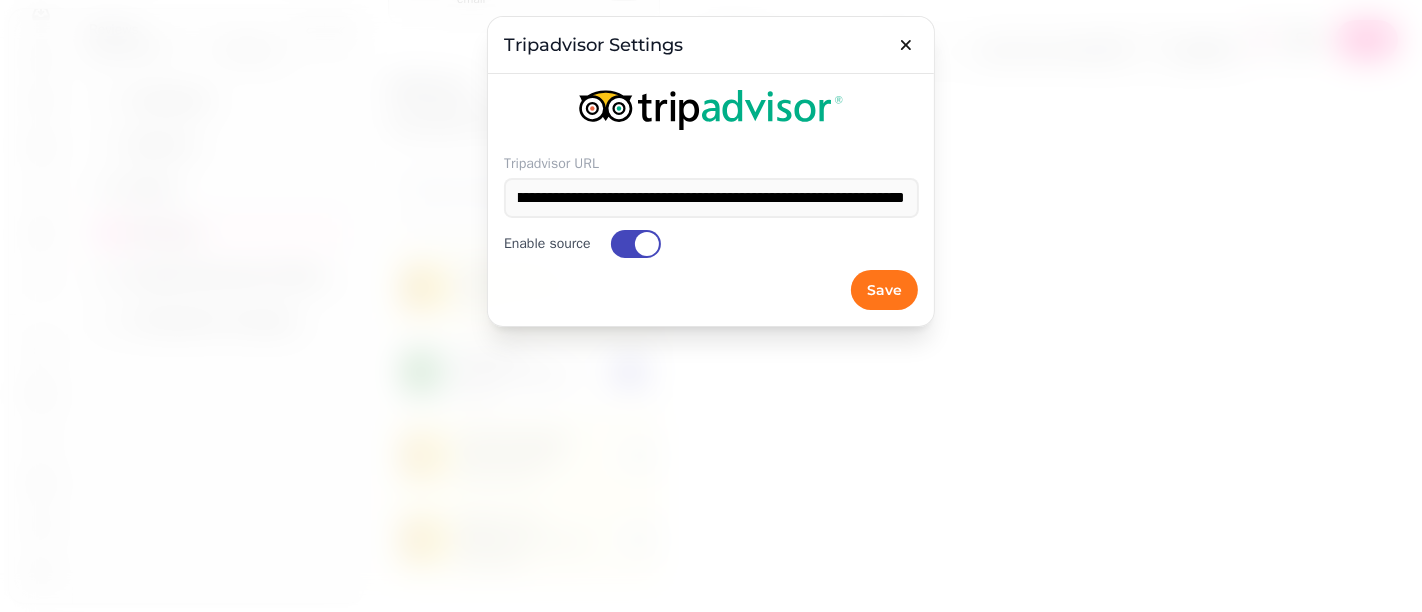 click on "Save" at bounding box center [884, 290] 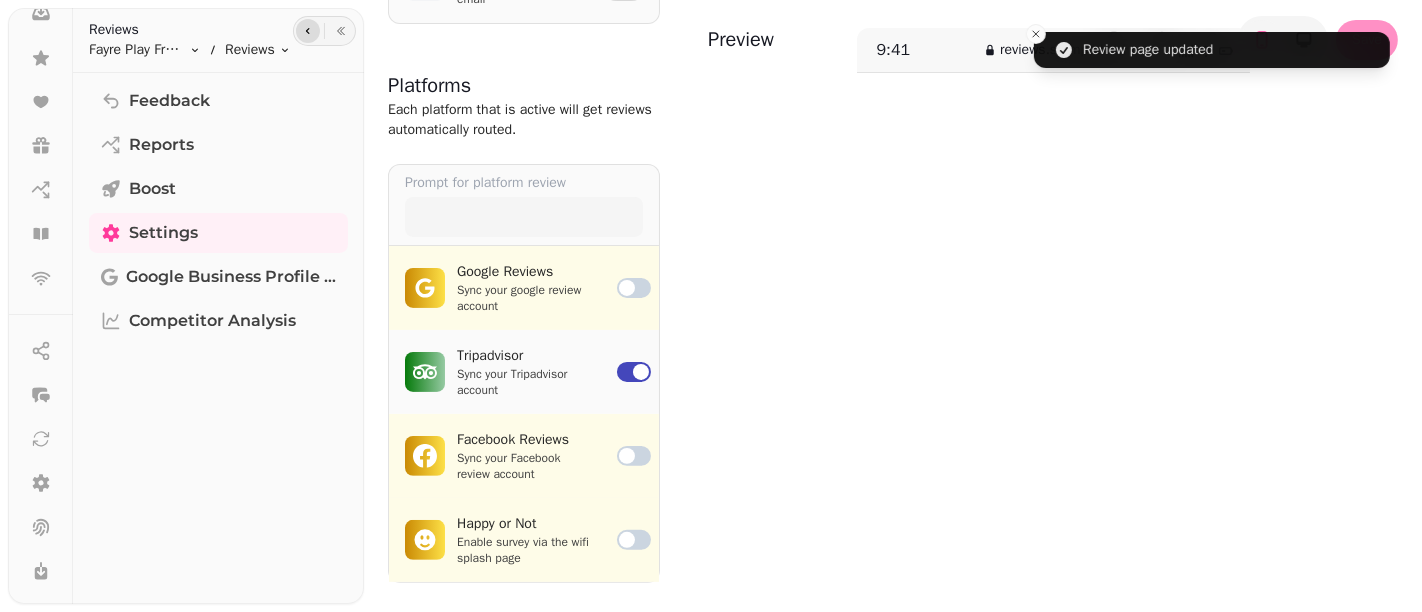 click 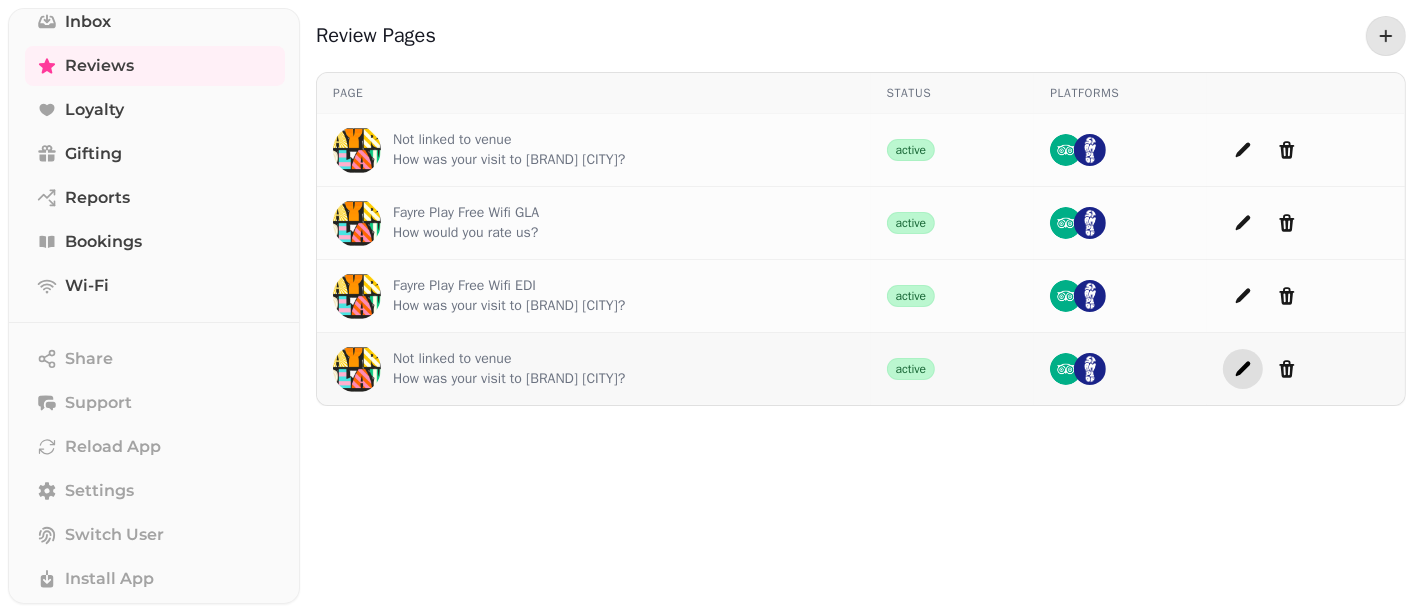 click at bounding box center (1243, 369) 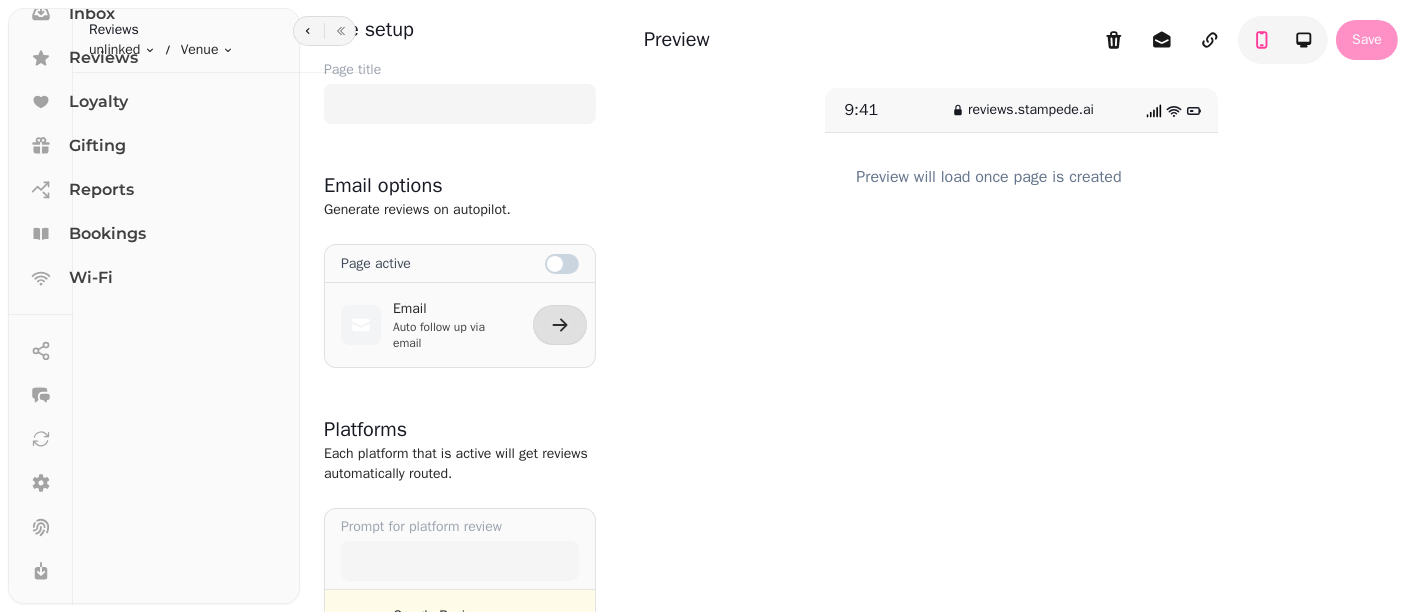 type on "**********" 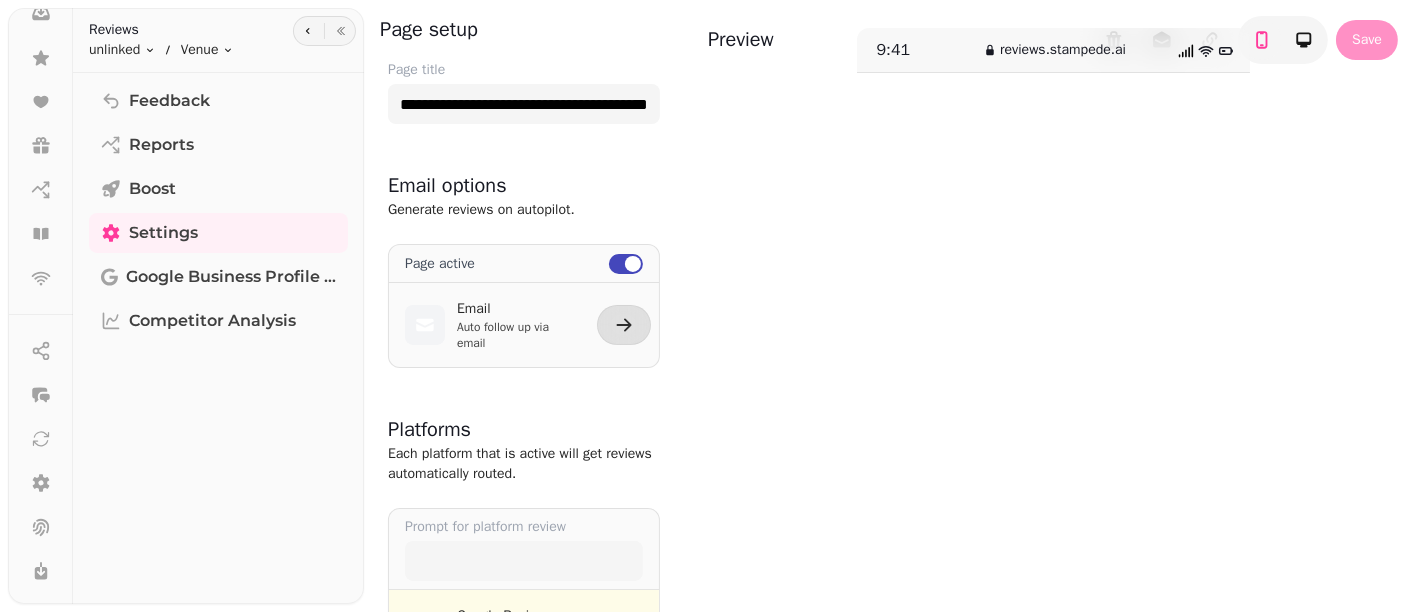 scroll, scrollTop: 134, scrollLeft: 0, axis: vertical 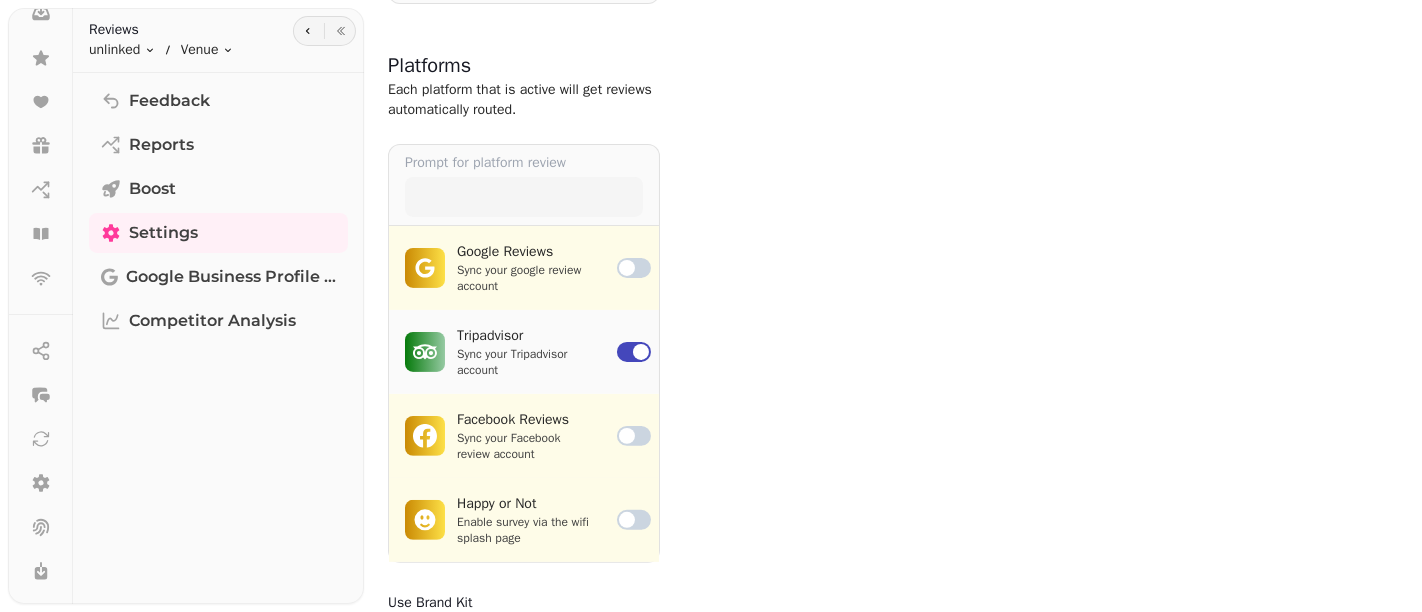 click on "Sync your Tripadvisor account" at bounding box center [525, 362] 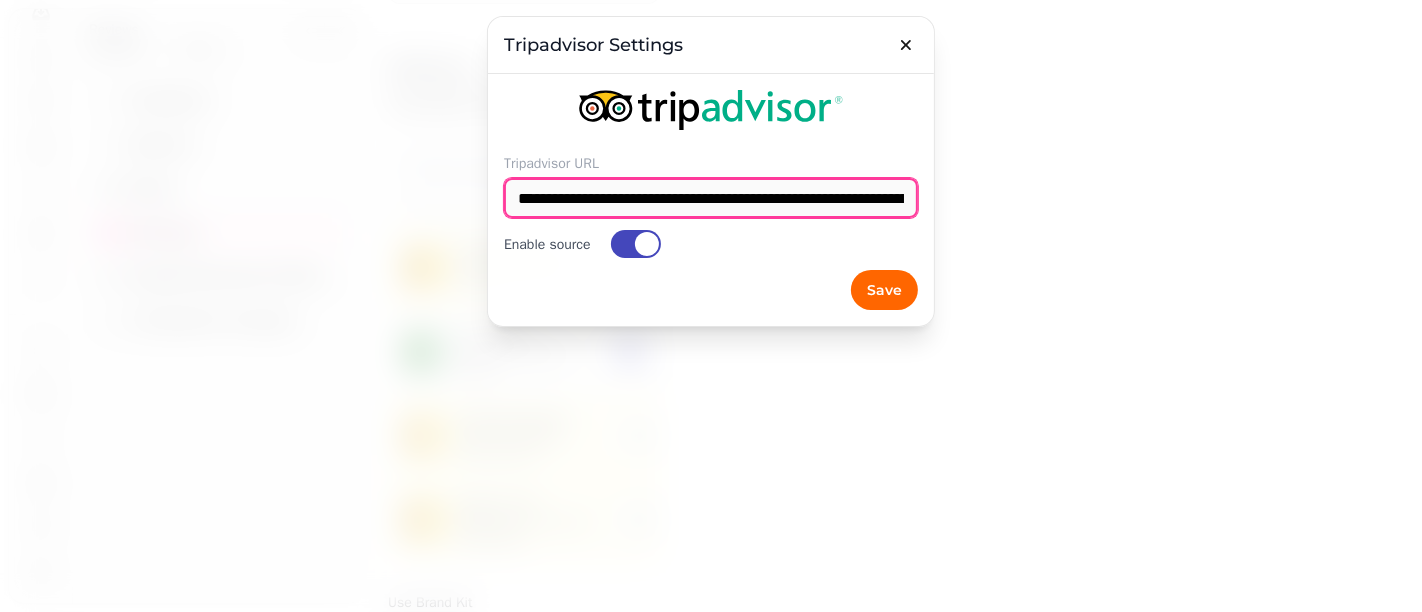 click on "**********" at bounding box center [711, 198] 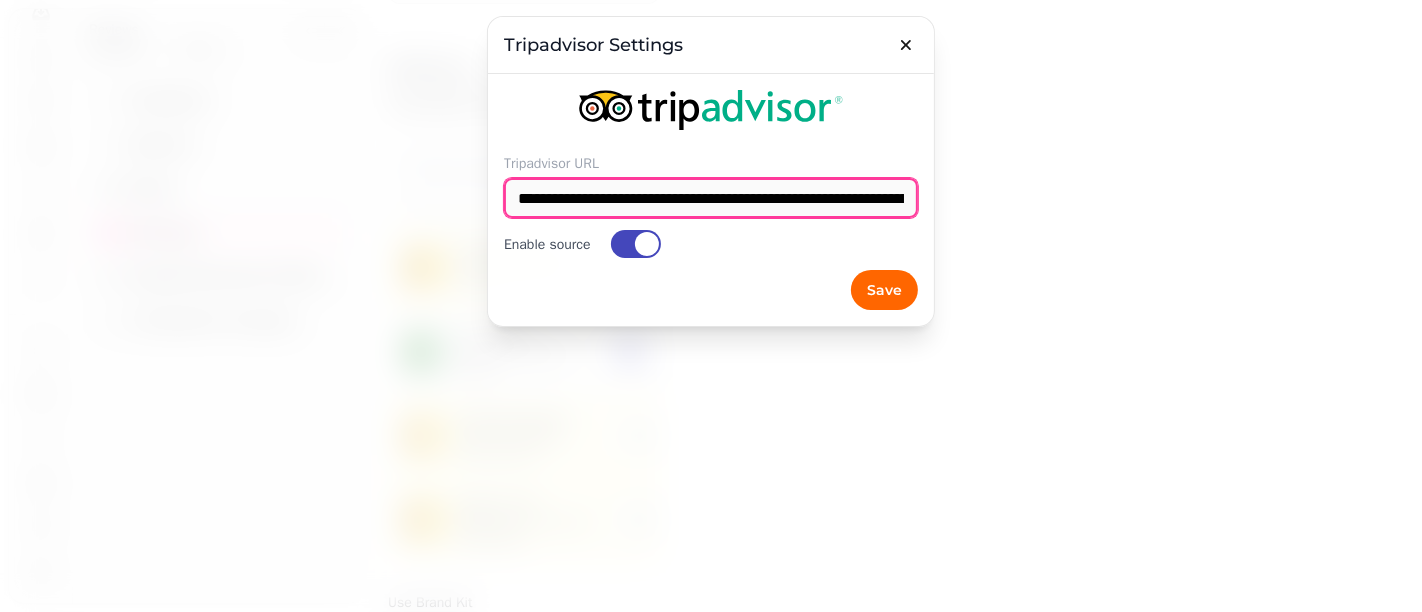 paste 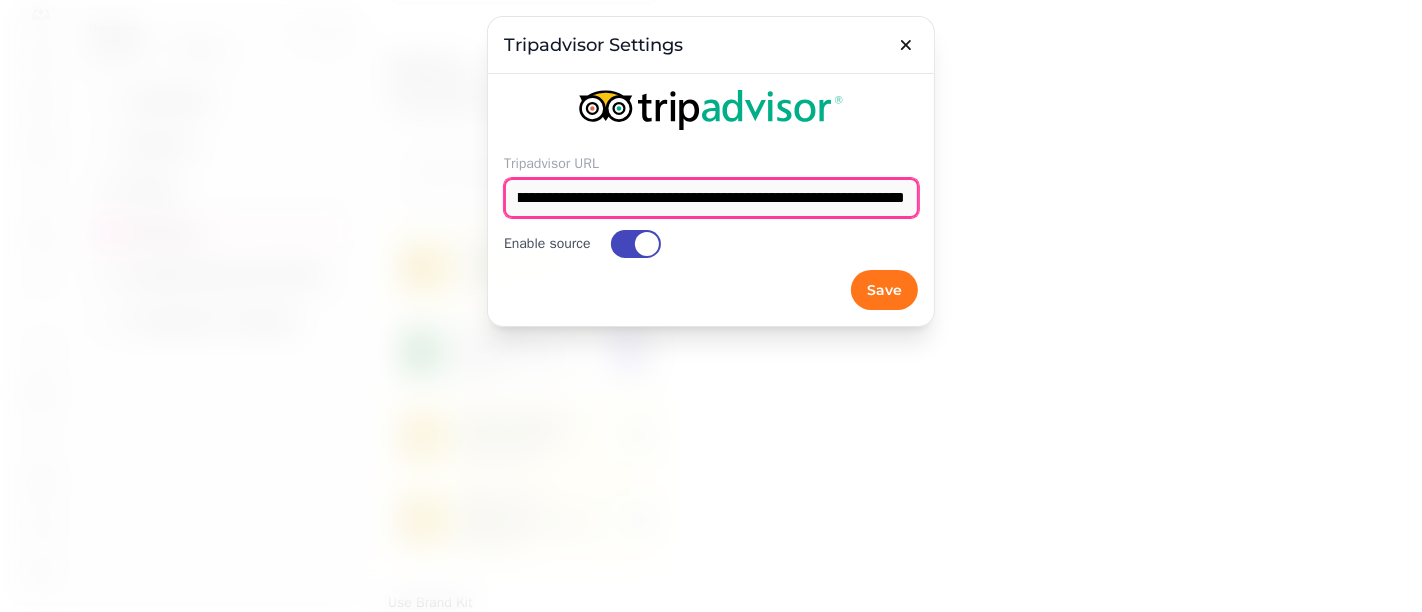 type on "**********" 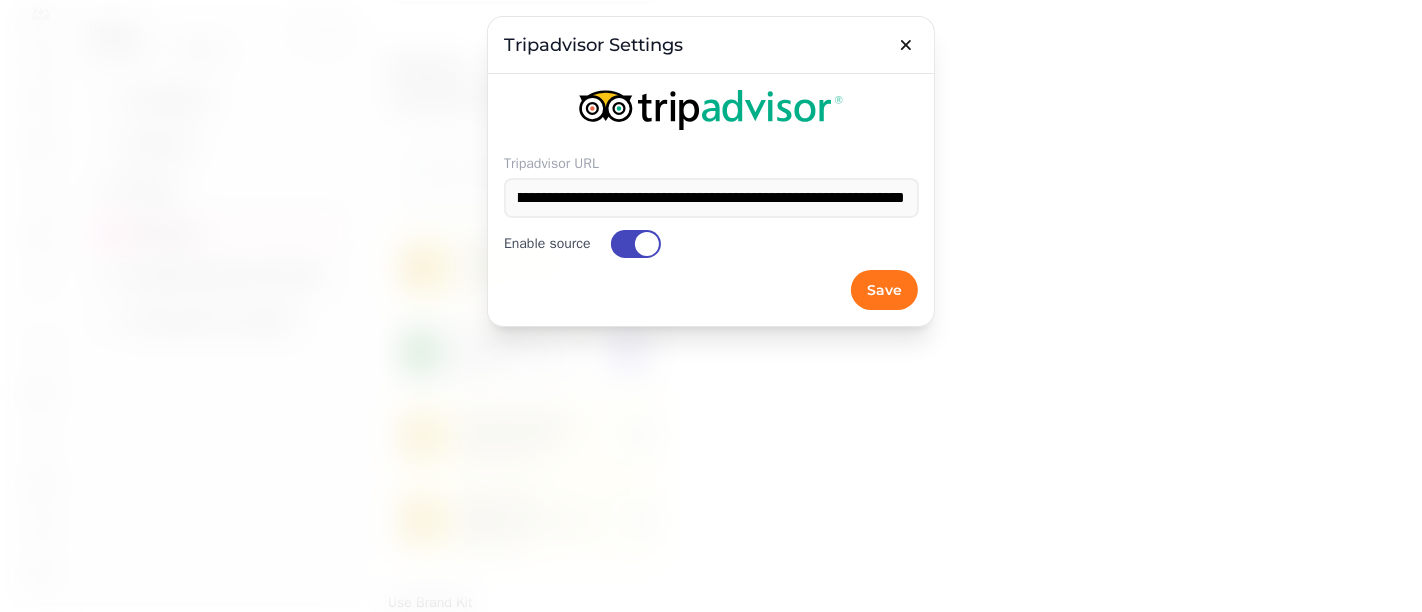 click on "Save" at bounding box center (884, 290) 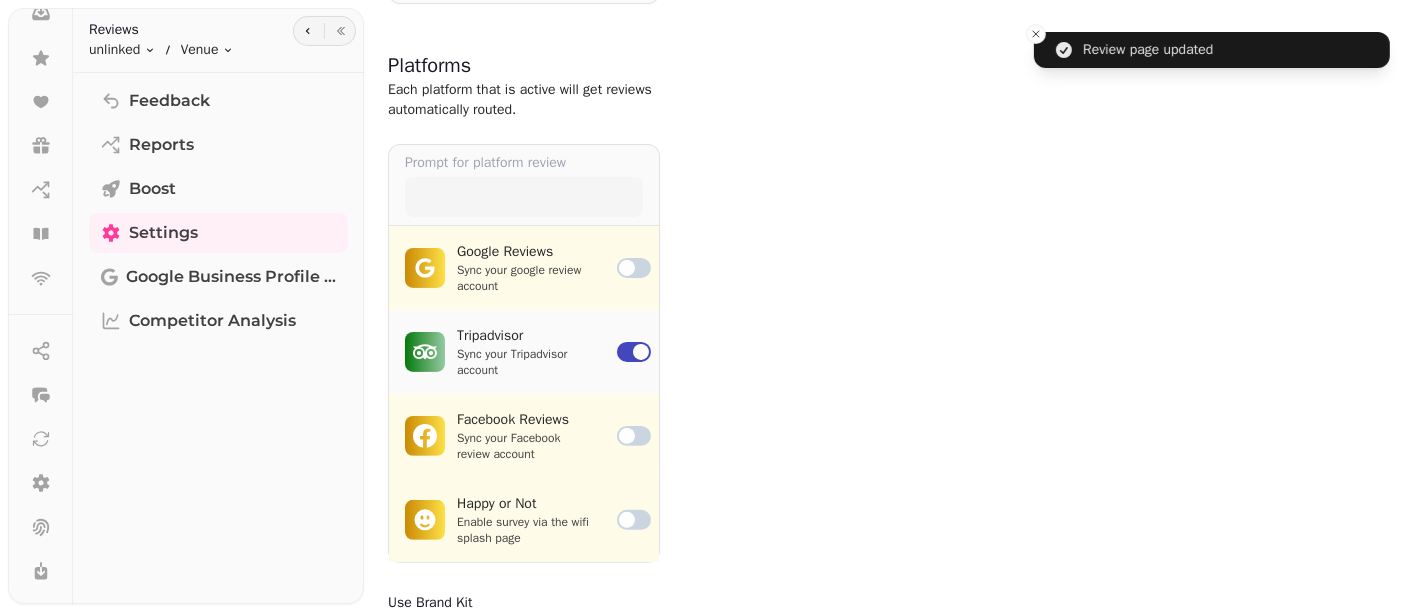 scroll, scrollTop: 0, scrollLeft: 0, axis: both 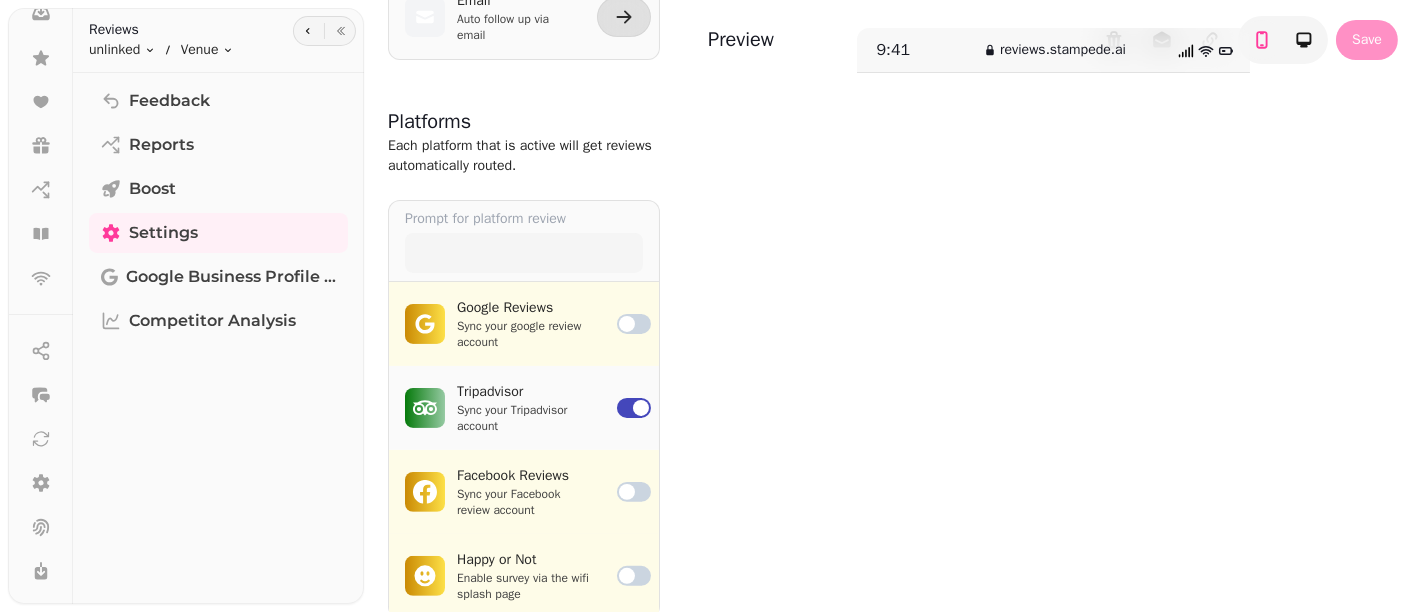 click on "Sync your Tripadvisor account" at bounding box center [525, 418] 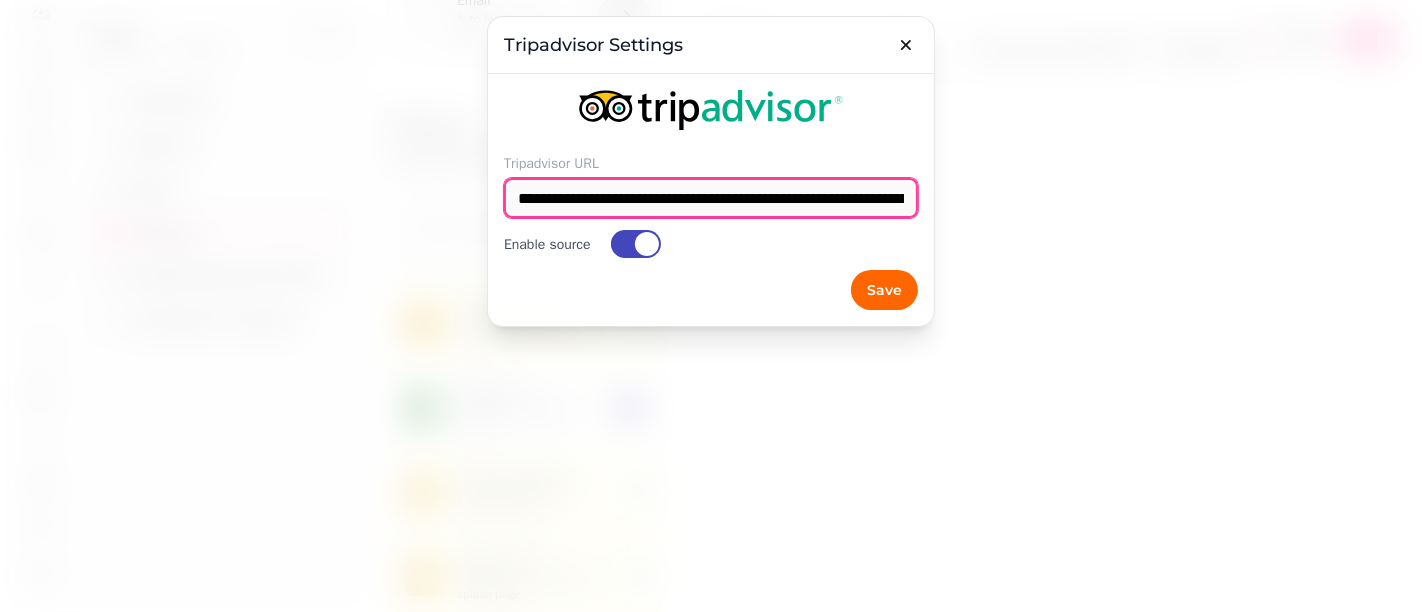 click on "**********" at bounding box center (711, 198) 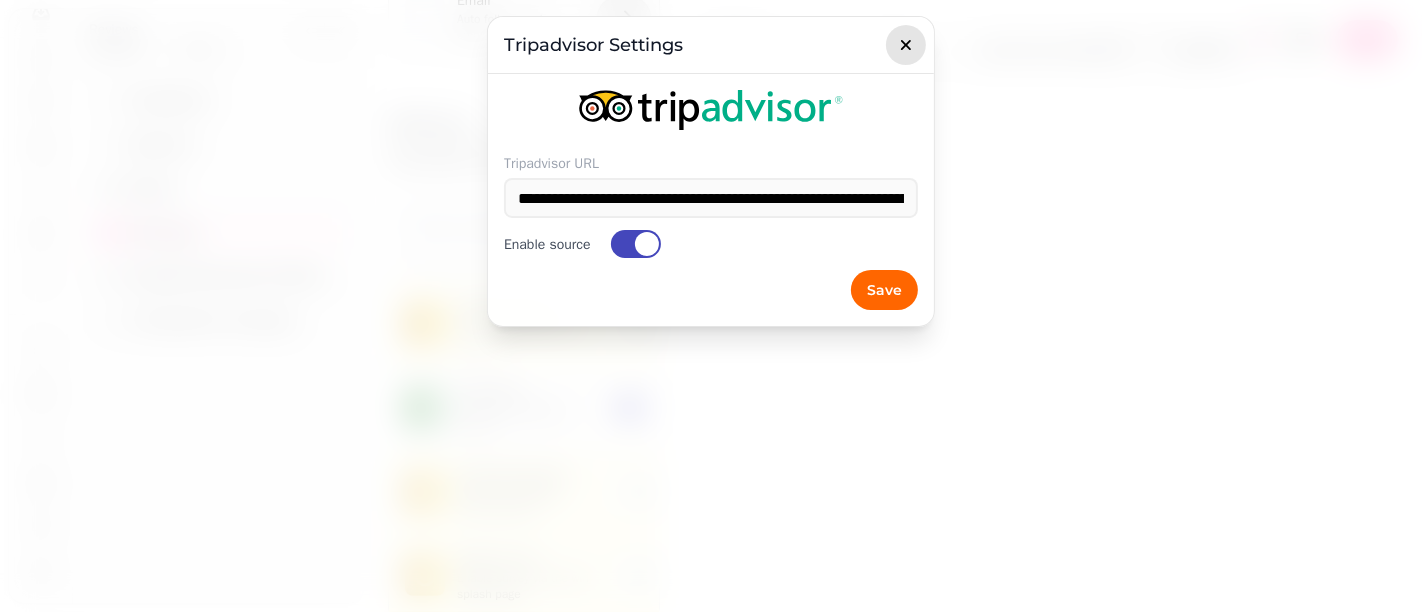 click 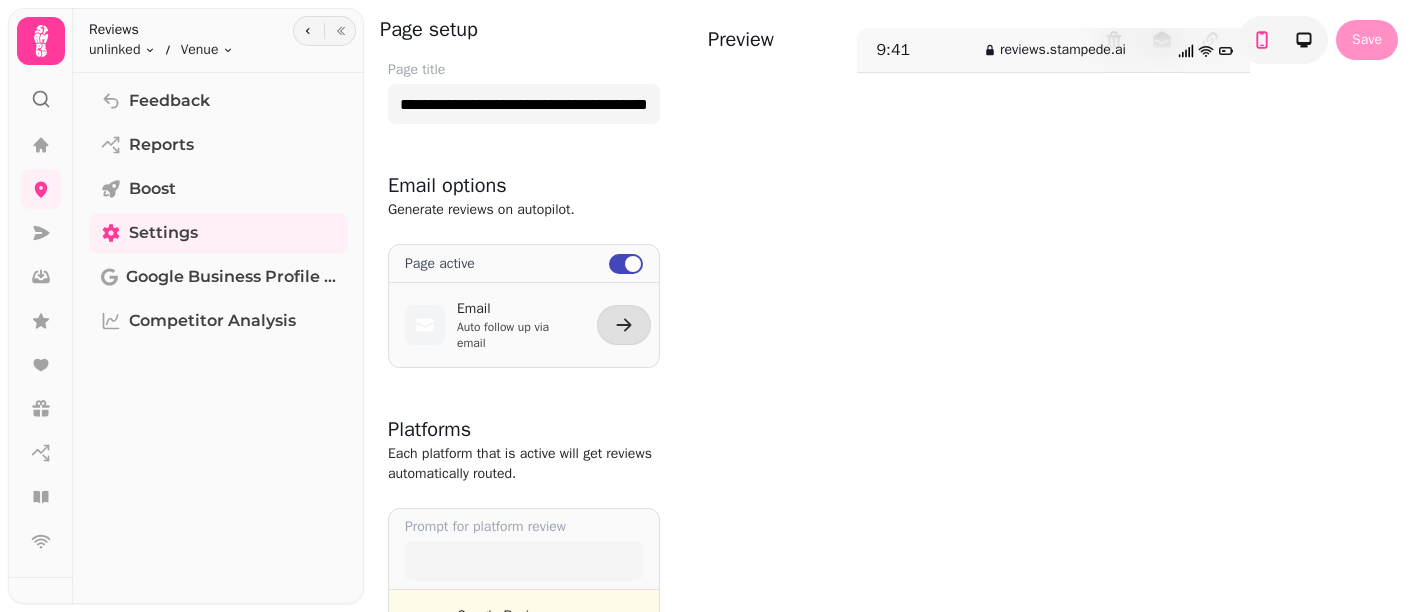 type on "**********" 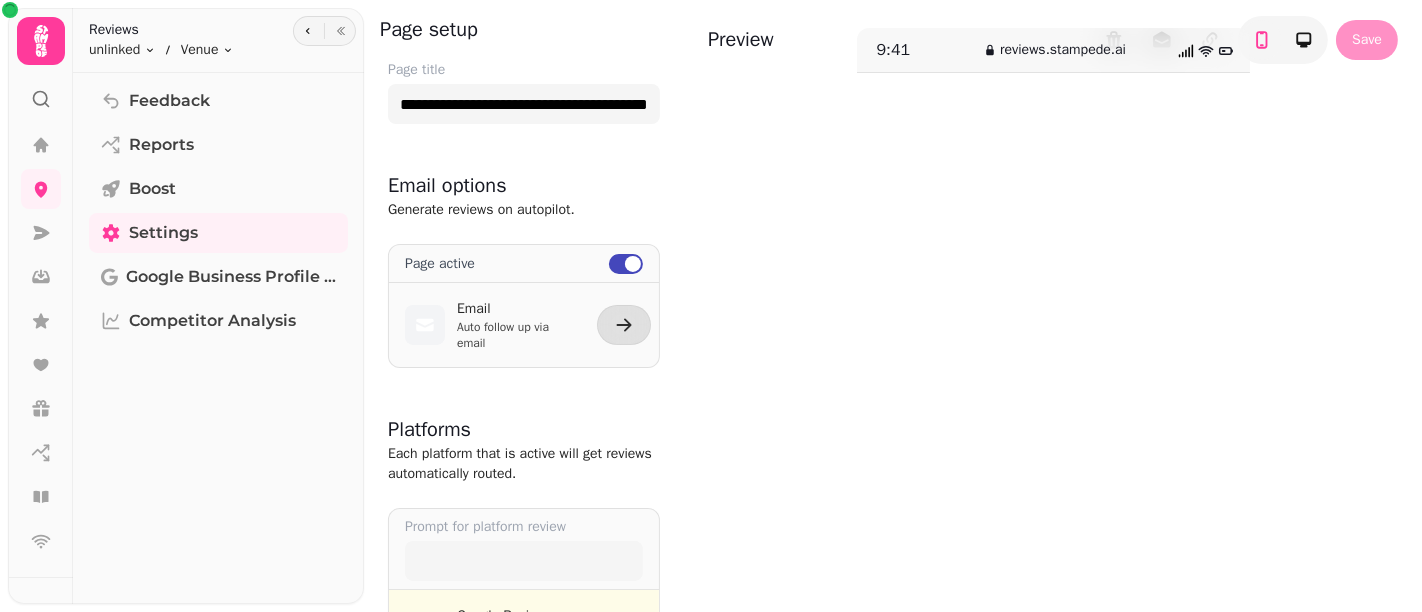 scroll, scrollTop: 0, scrollLeft: 0, axis: both 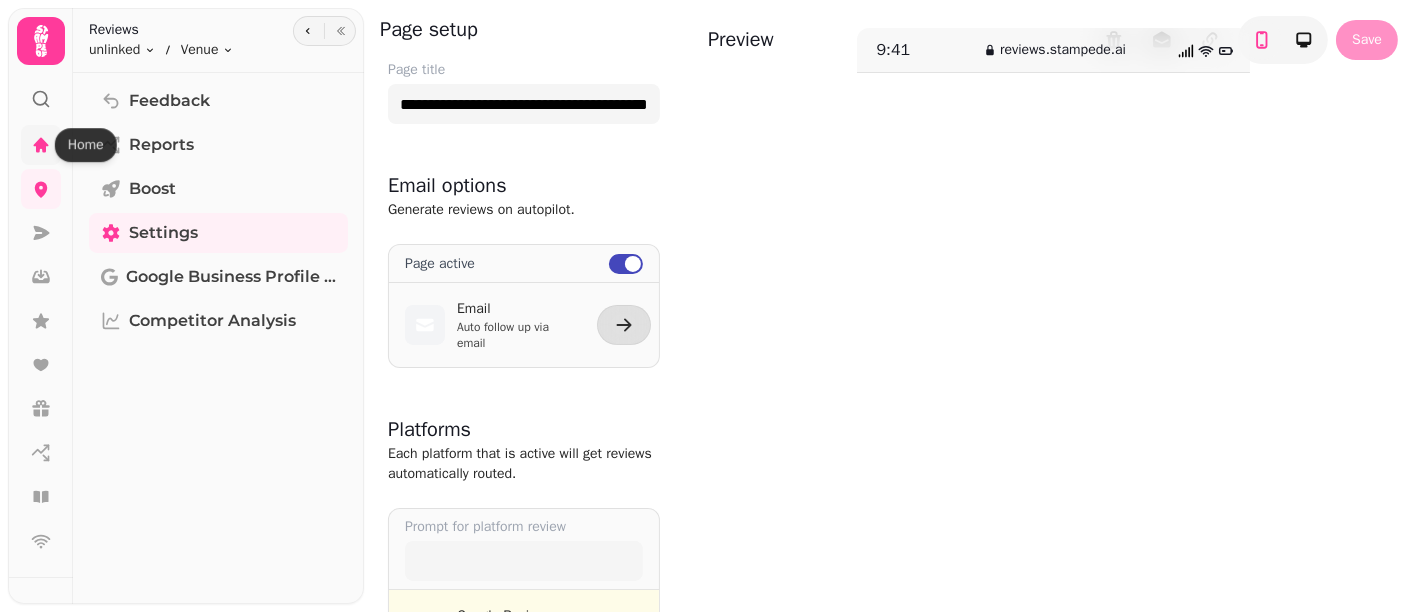 click 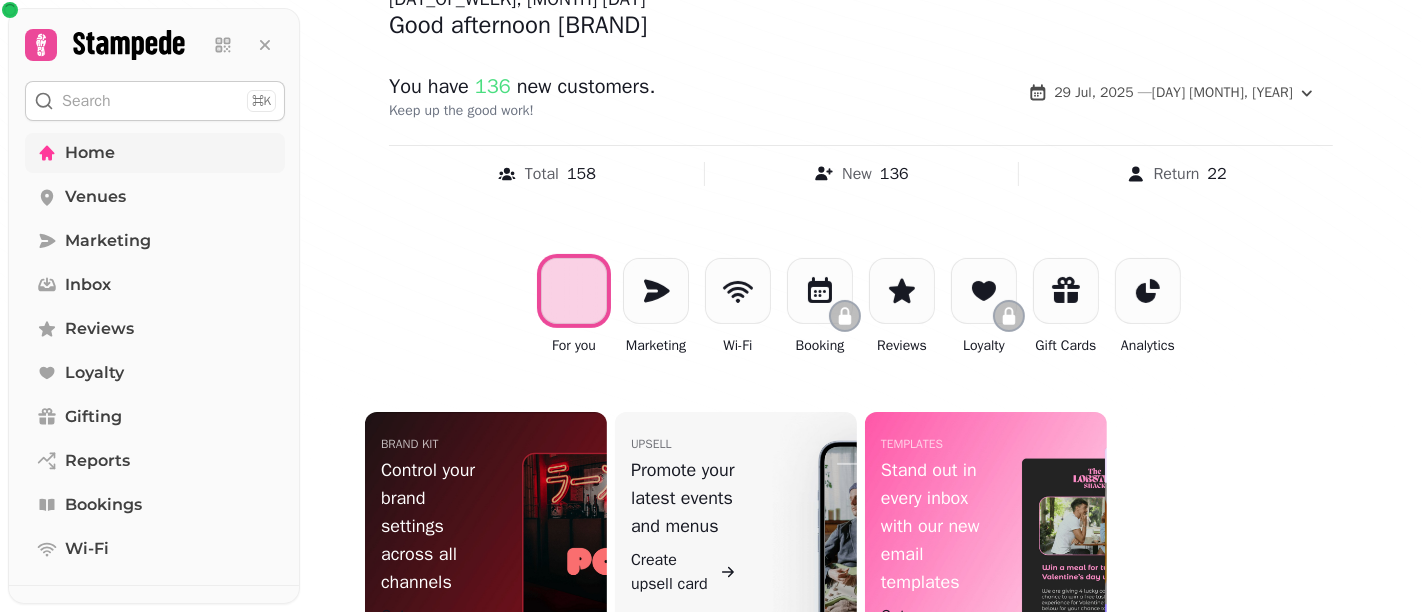 scroll, scrollTop: 153, scrollLeft: 0, axis: vertical 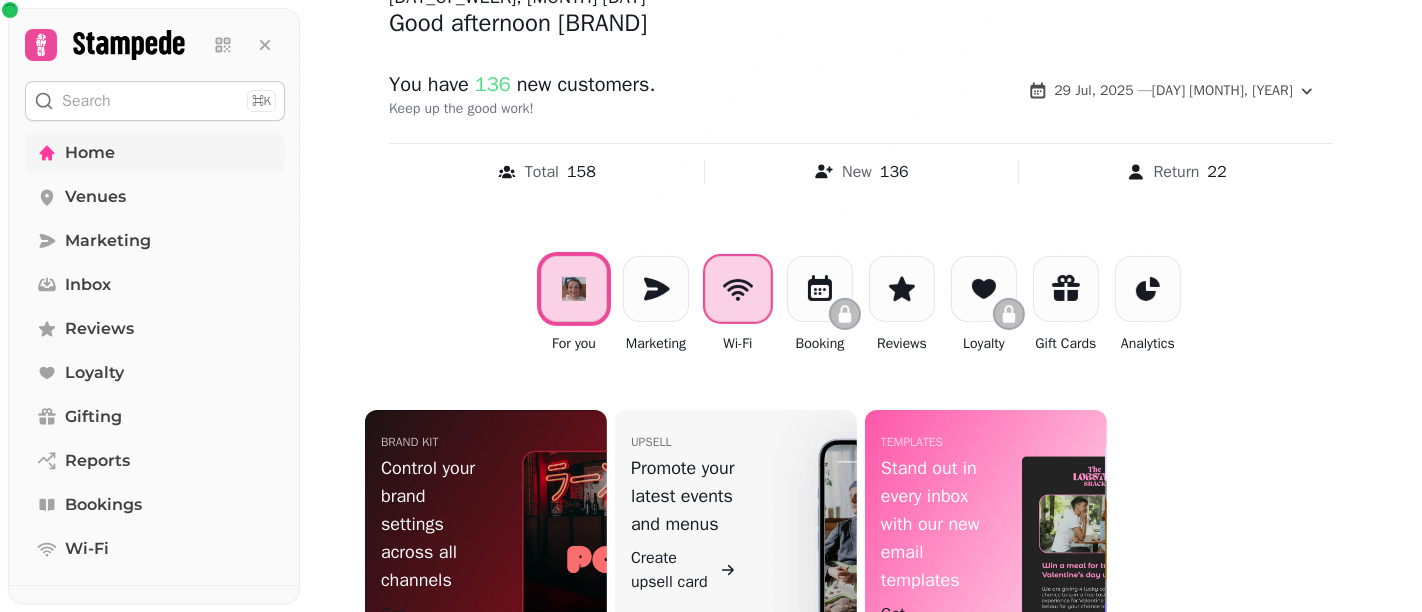 click 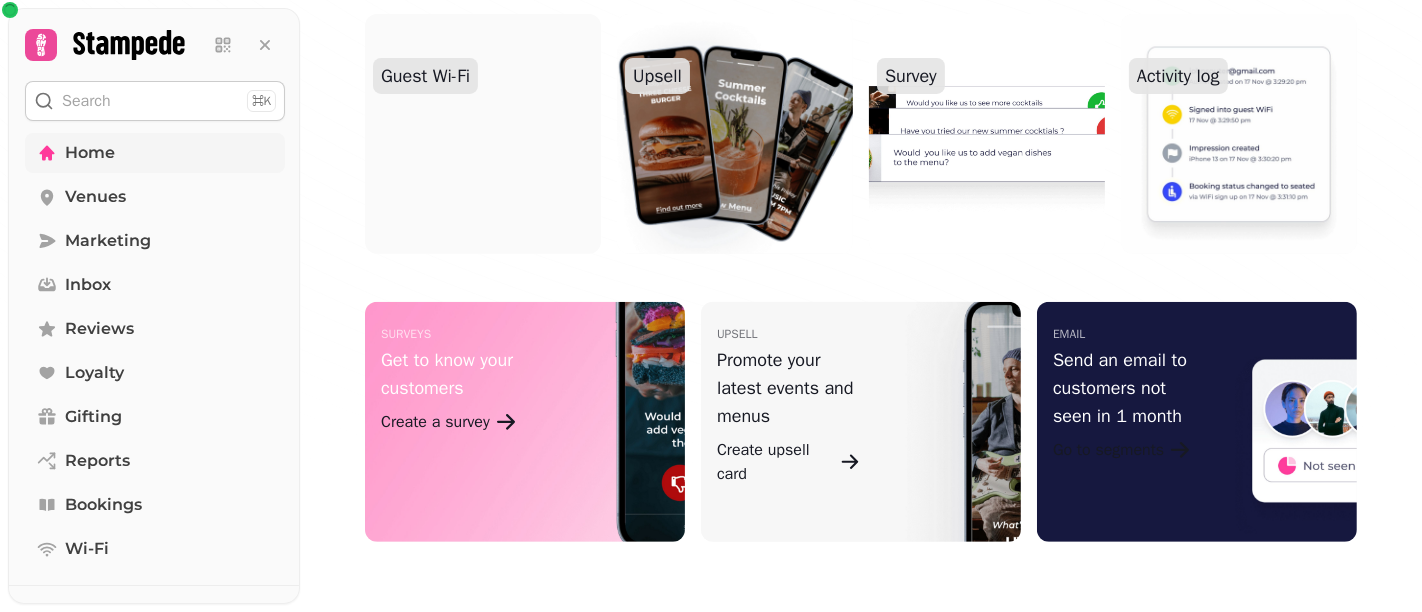 scroll, scrollTop: 0, scrollLeft: 0, axis: both 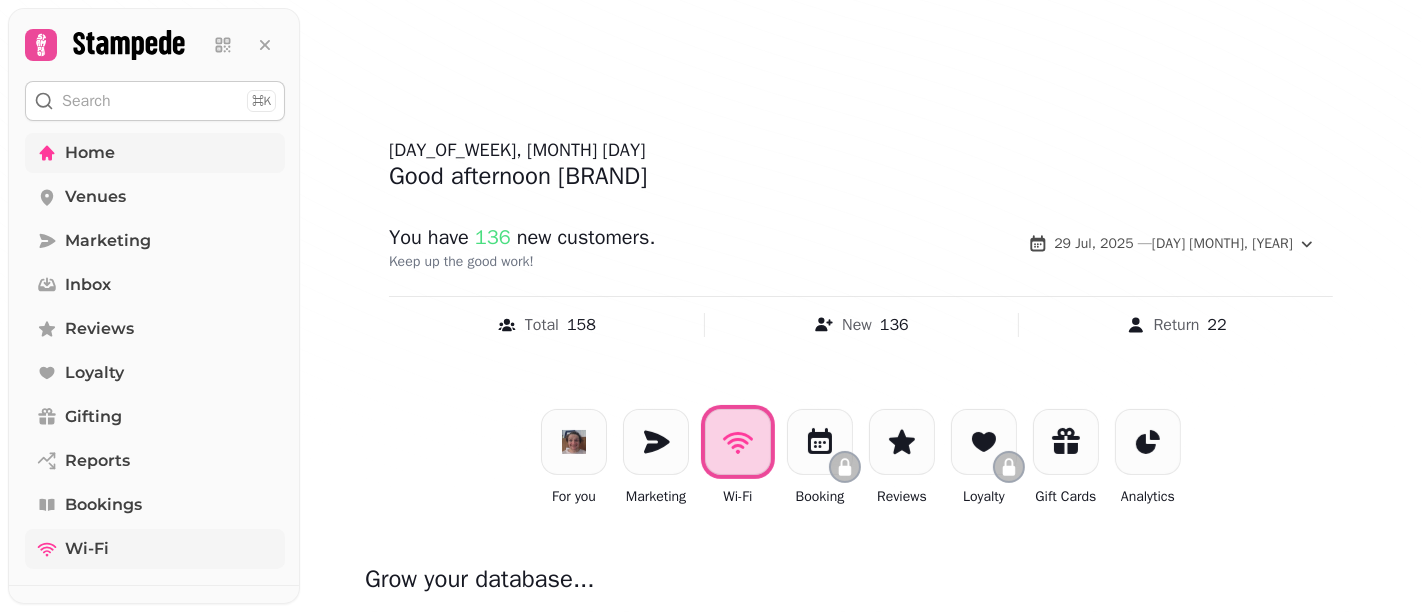 click on "Wi-Fi" at bounding box center (155, 549) 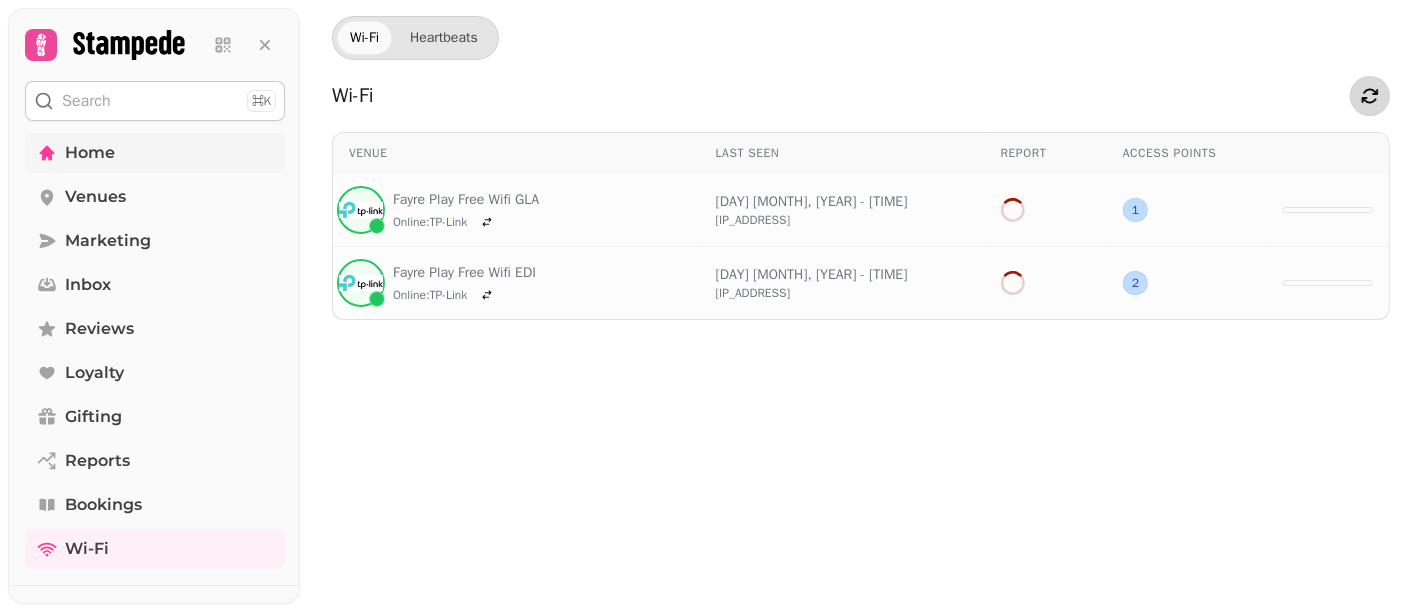 click 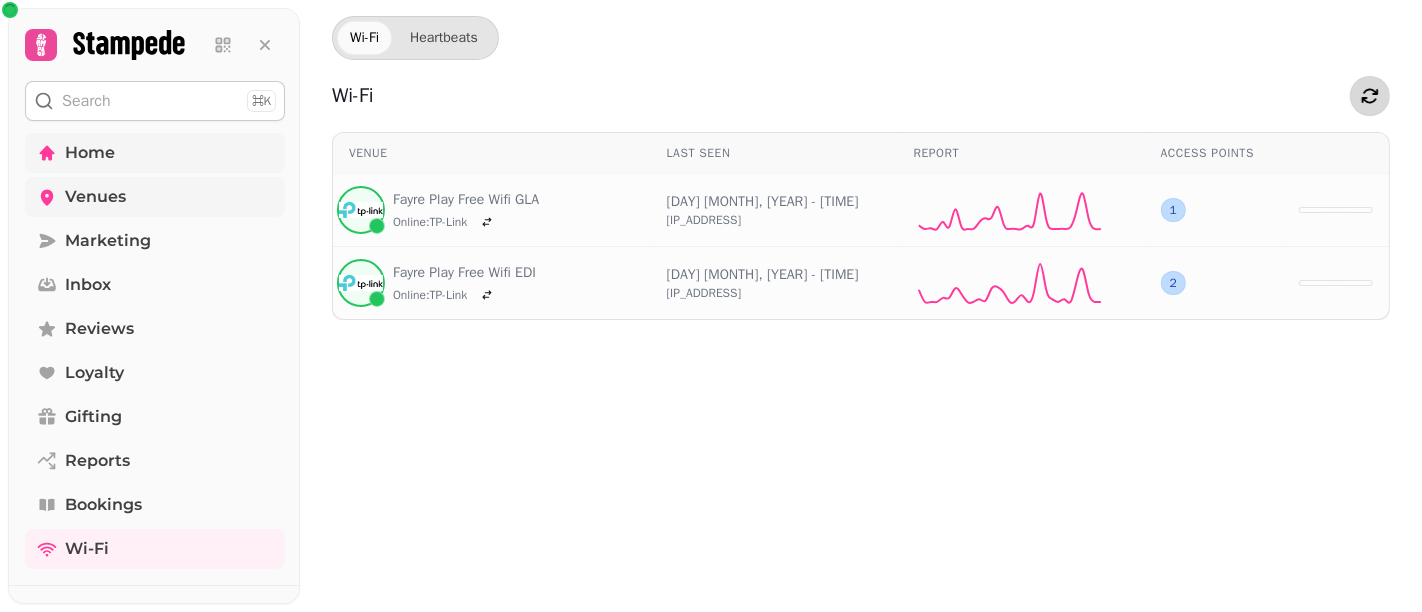 click on "Venues" at bounding box center [95, 197] 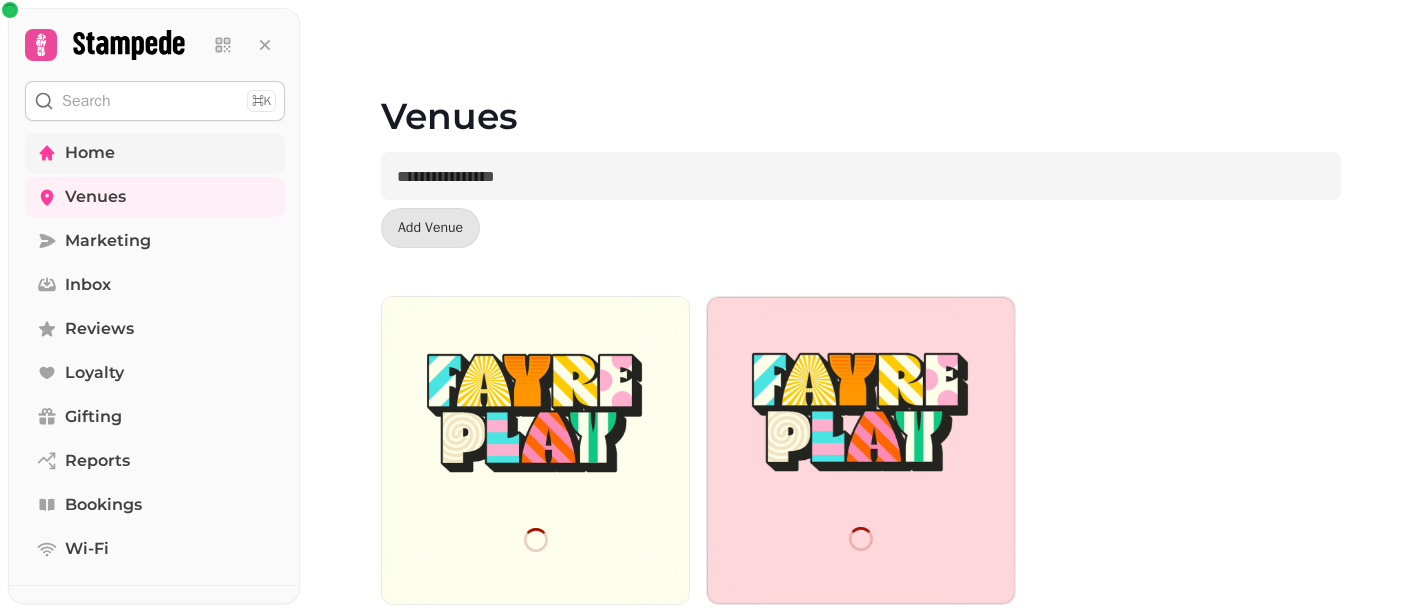 scroll, scrollTop: 105, scrollLeft: 0, axis: vertical 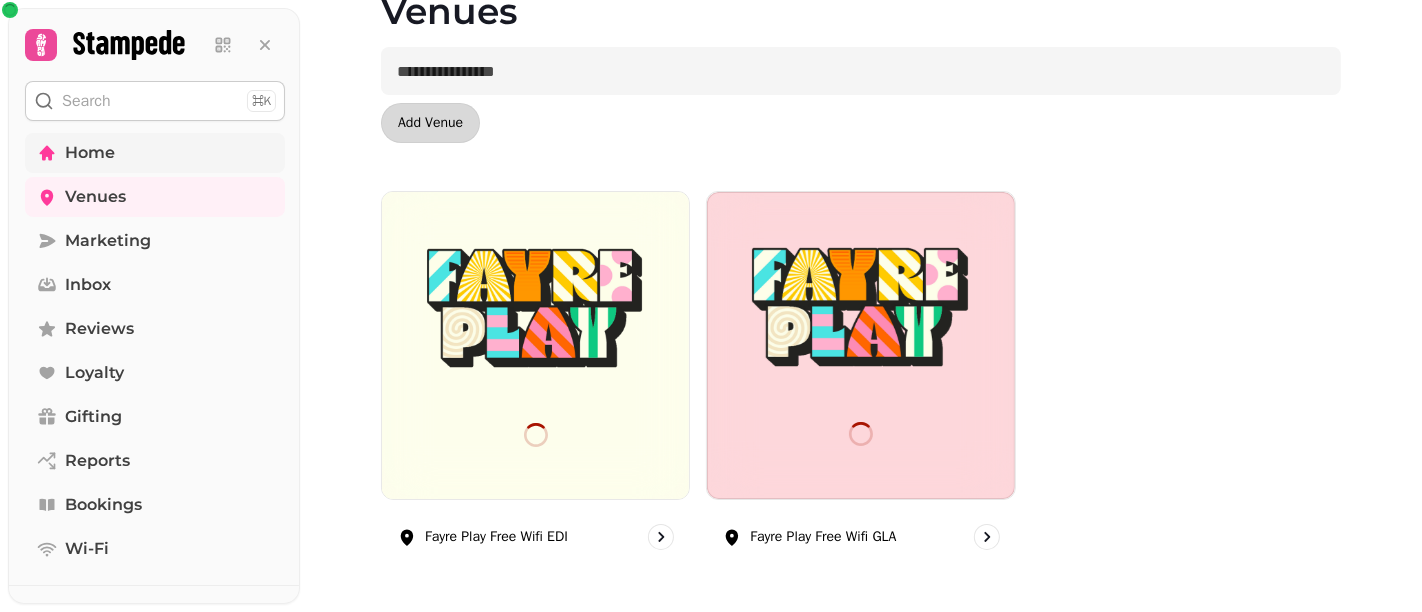 click on "Add Venue" at bounding box center [430, 123] 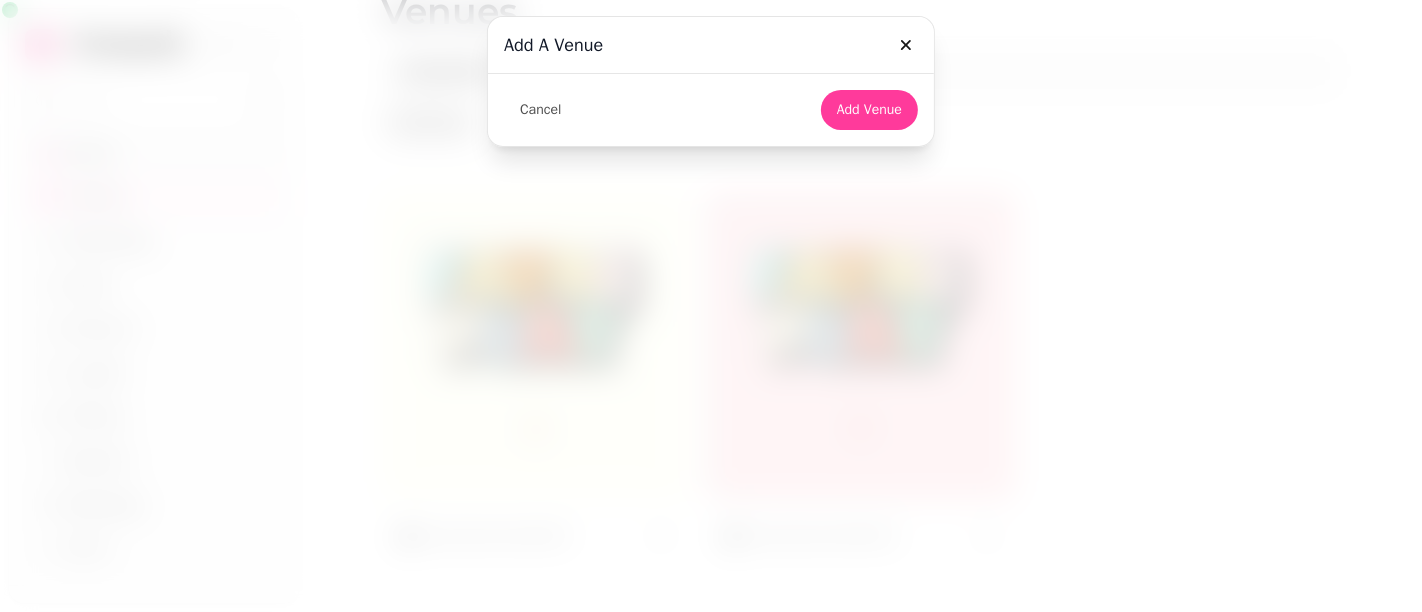 click at bounding box center [711, 306] 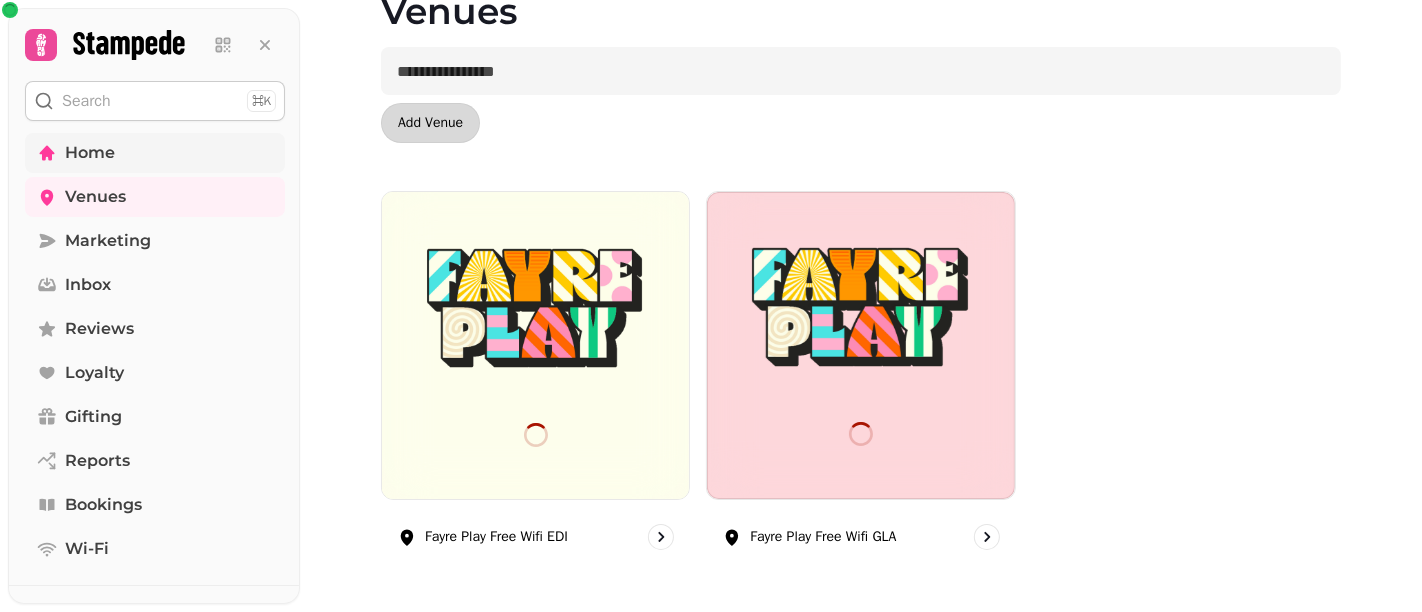 click on "Add Venue" at bounding box center (430, 123) 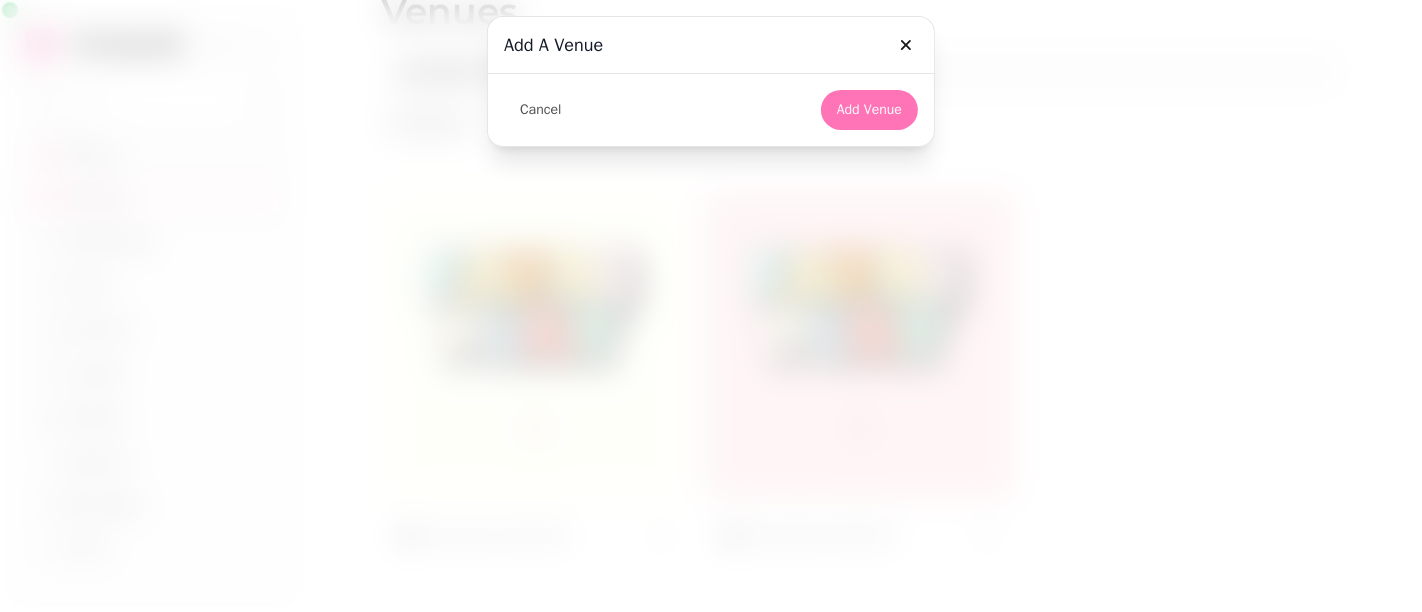 click on "Add Venue" at bounding box center [869, 110] 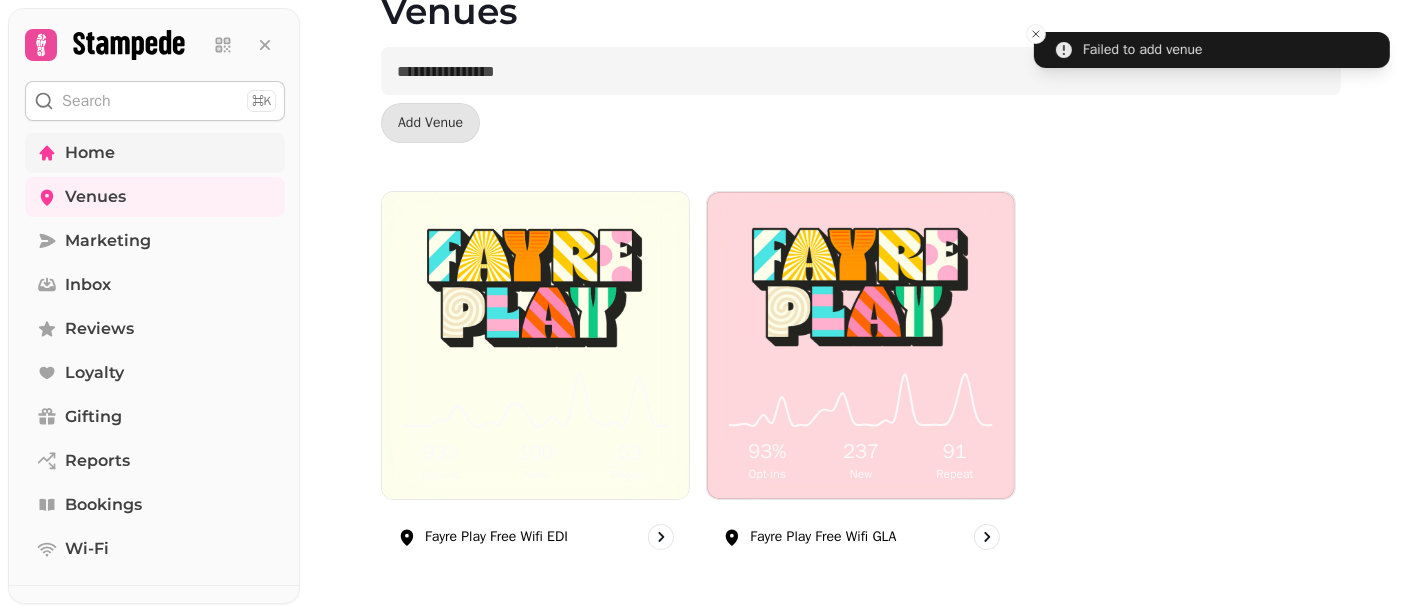 click on "Add Venue" at bounding box center (861, 123) 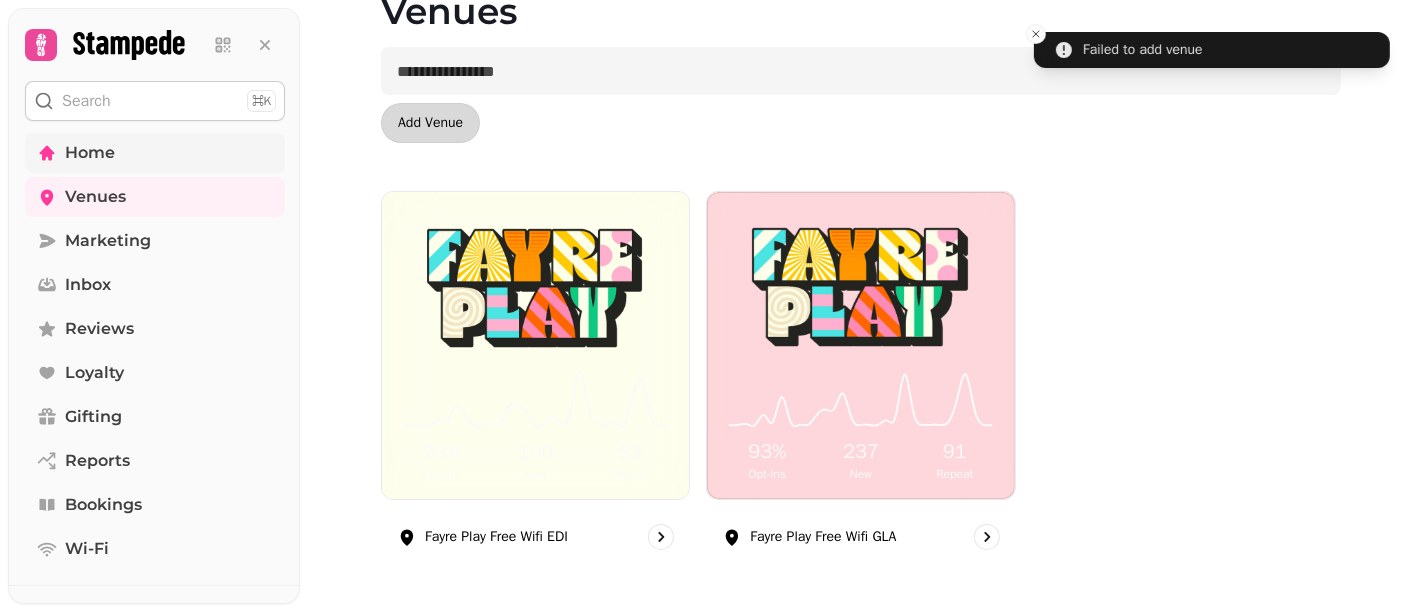 click on "Add Venue" at bounding box center [430, 123] 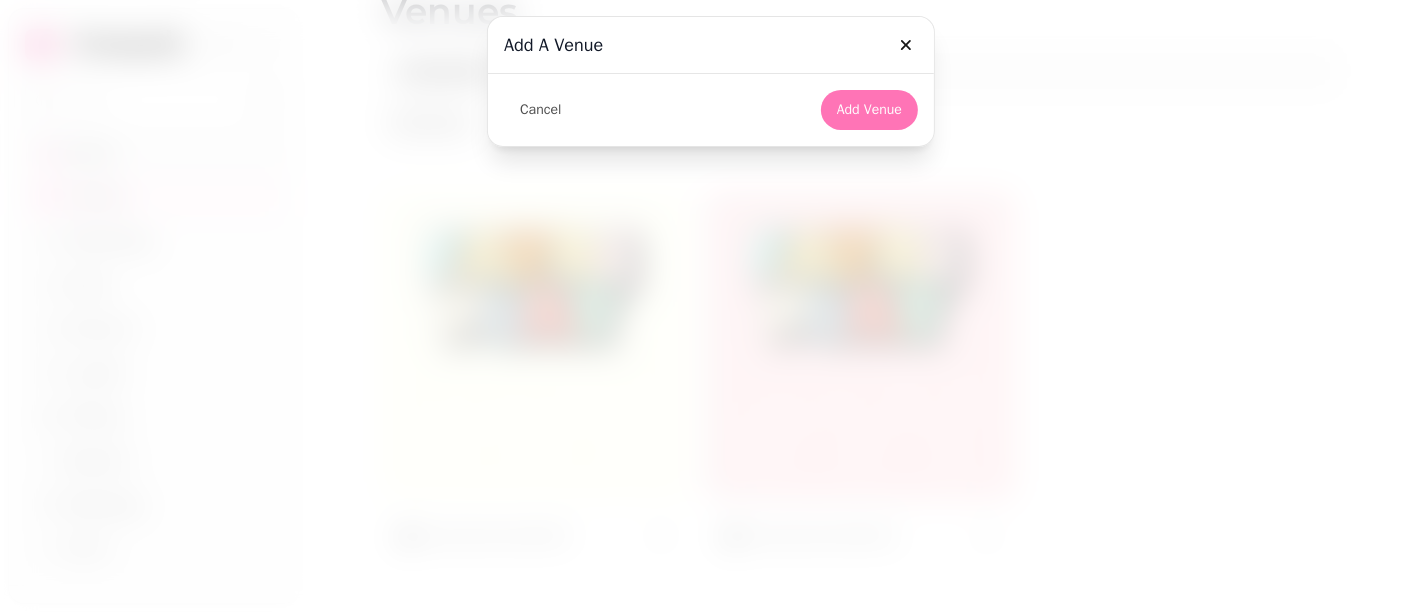 click on "Add Venue" at bounding box center [869, 110] 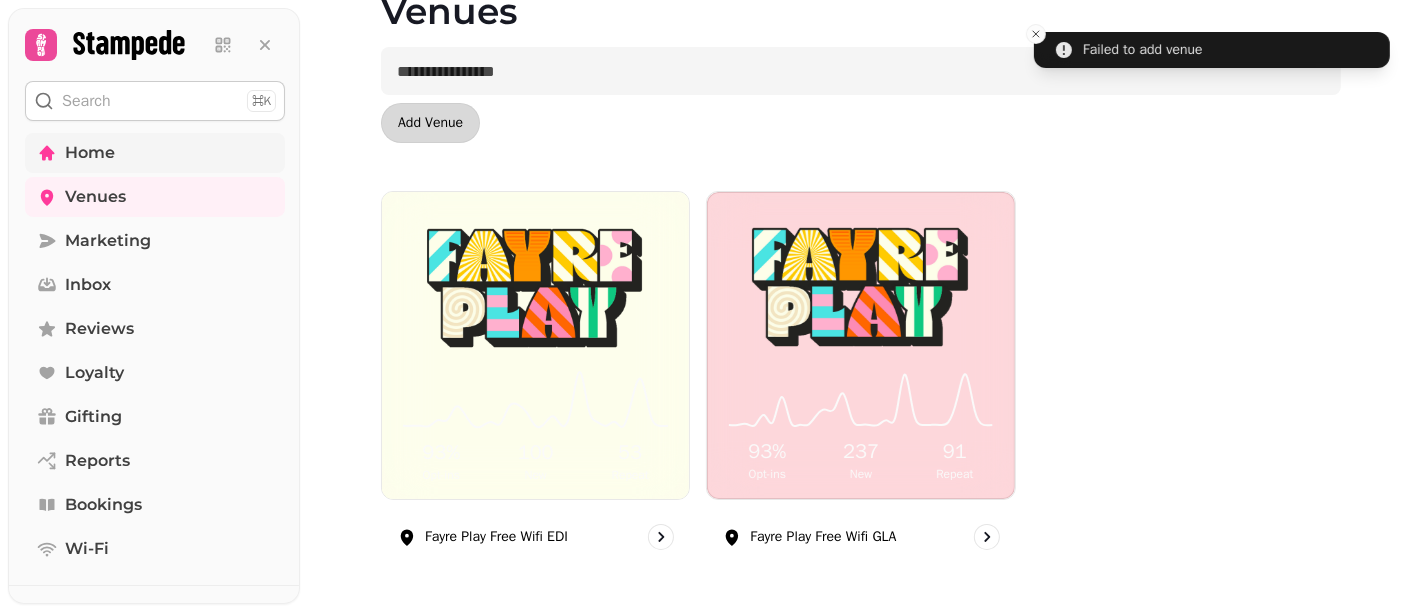 click on "Add Venue" at bounding box center (430, 123) 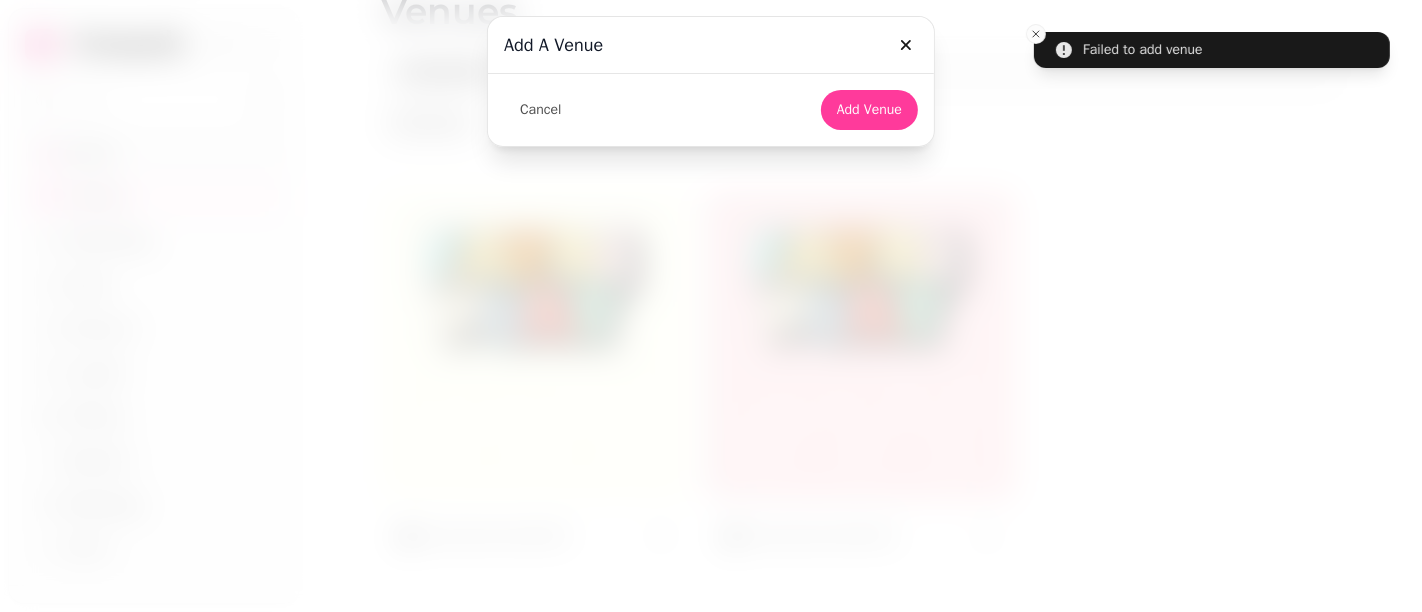 click on "Cancel Add Venue" at bounding box center [711, 110] 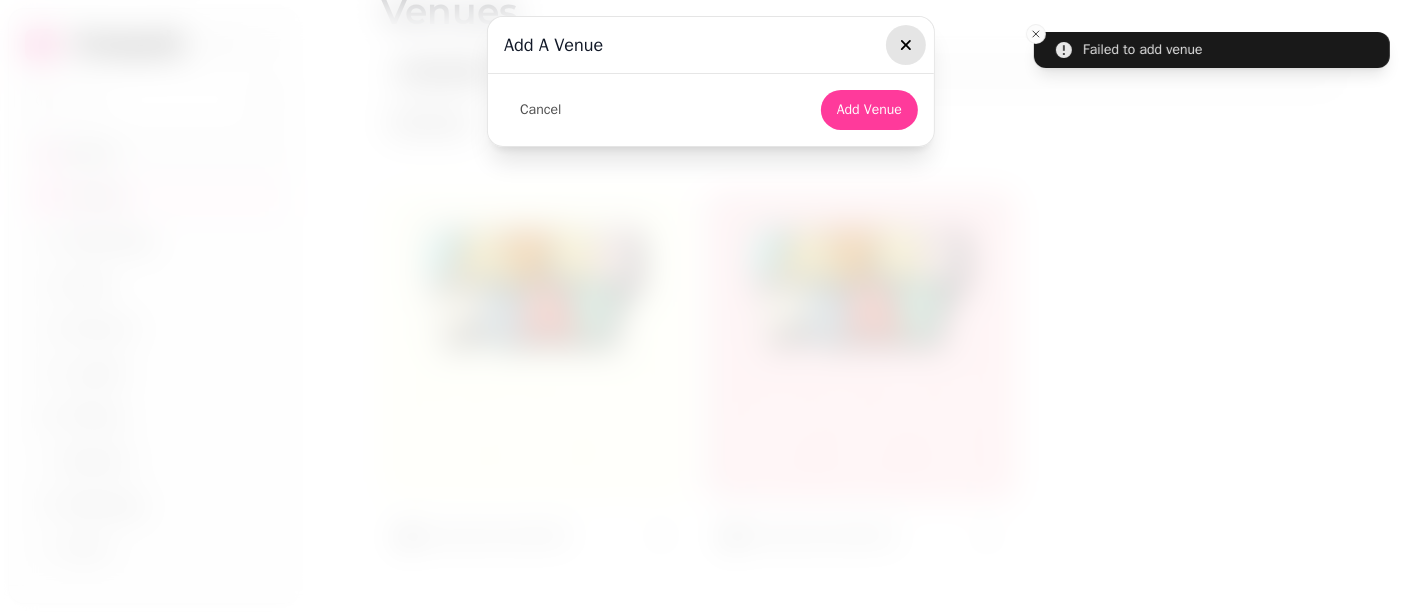 click 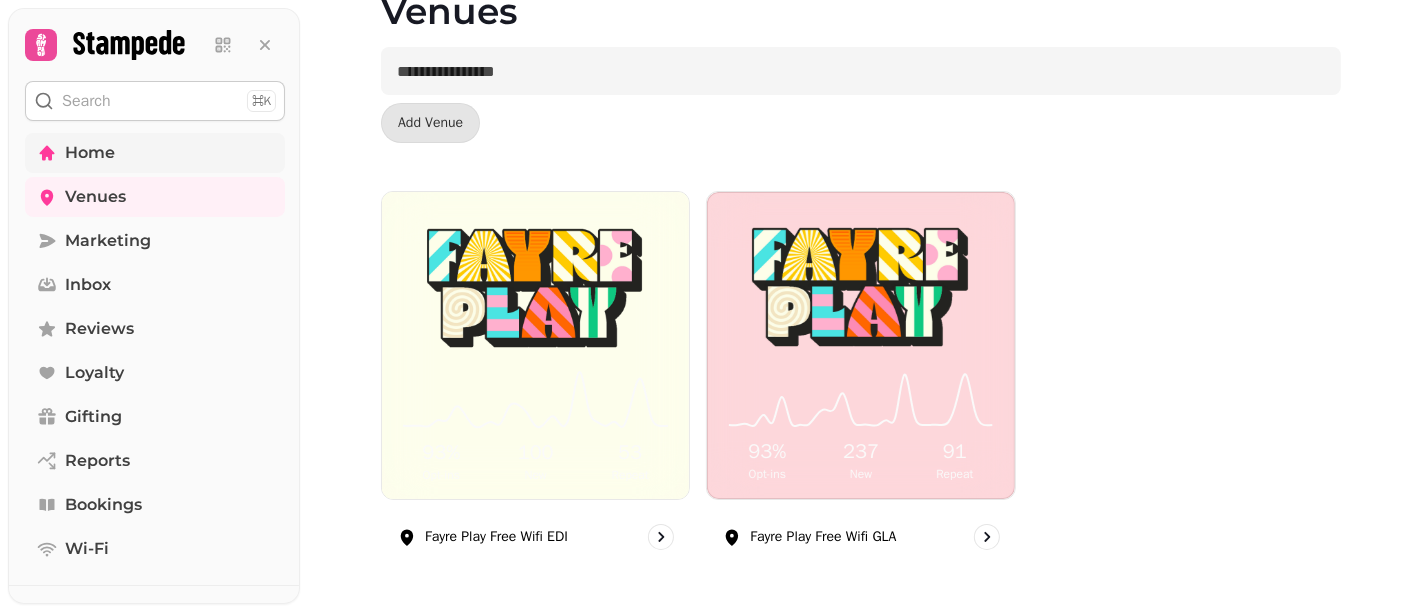 scroll, scrollTop: 0, scrollLeft: 0, axis: both 